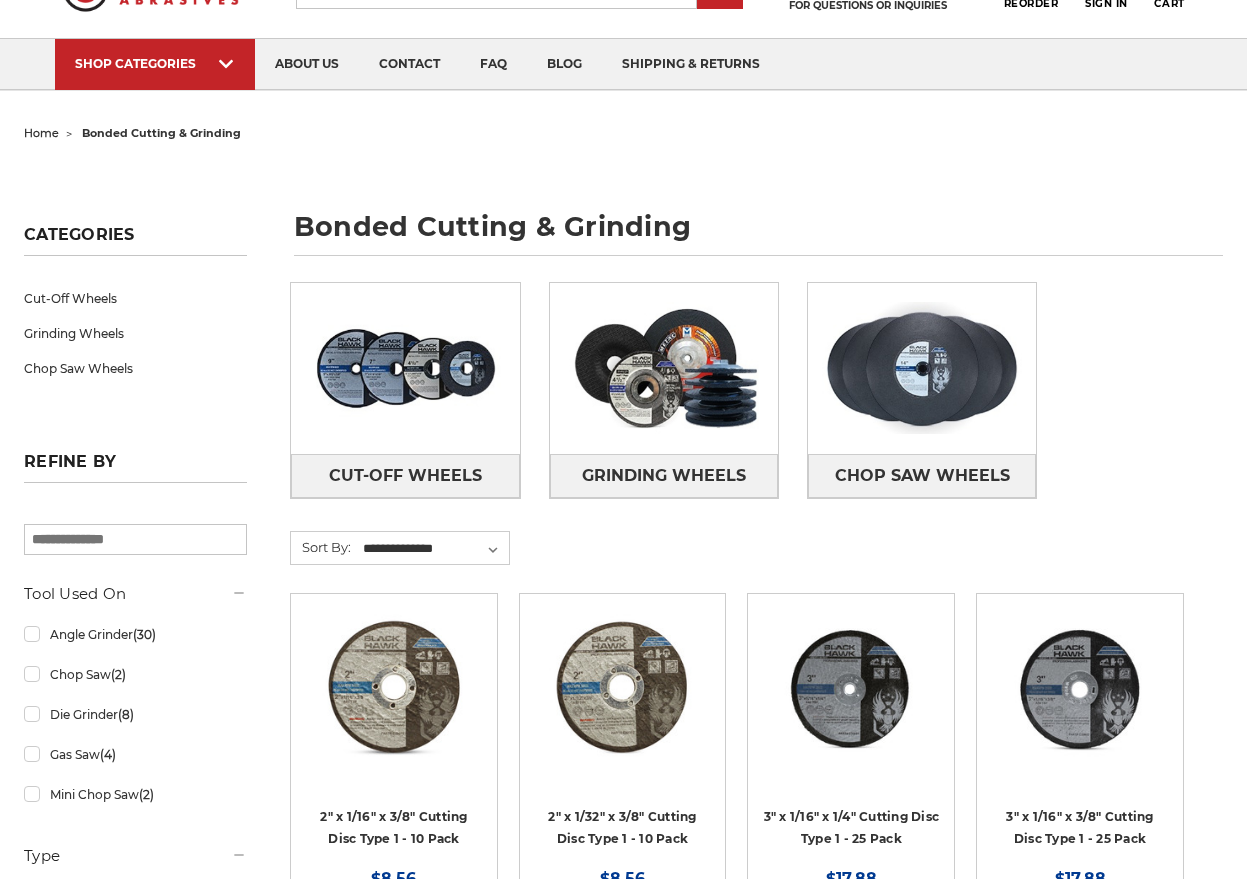 scroll, scrollTop: 100, scrollLeft: 0, axis: vertical 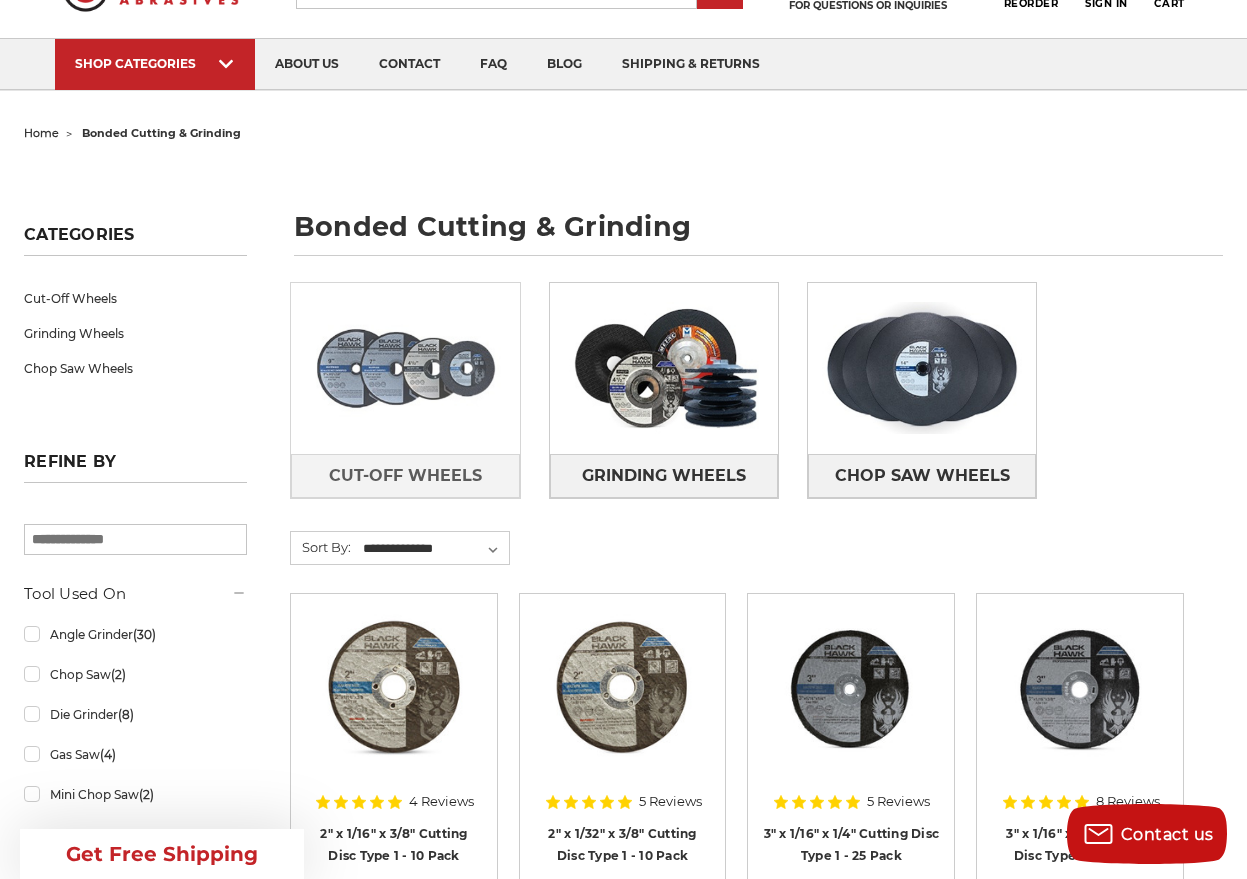 click at bounding box center [405, 368] 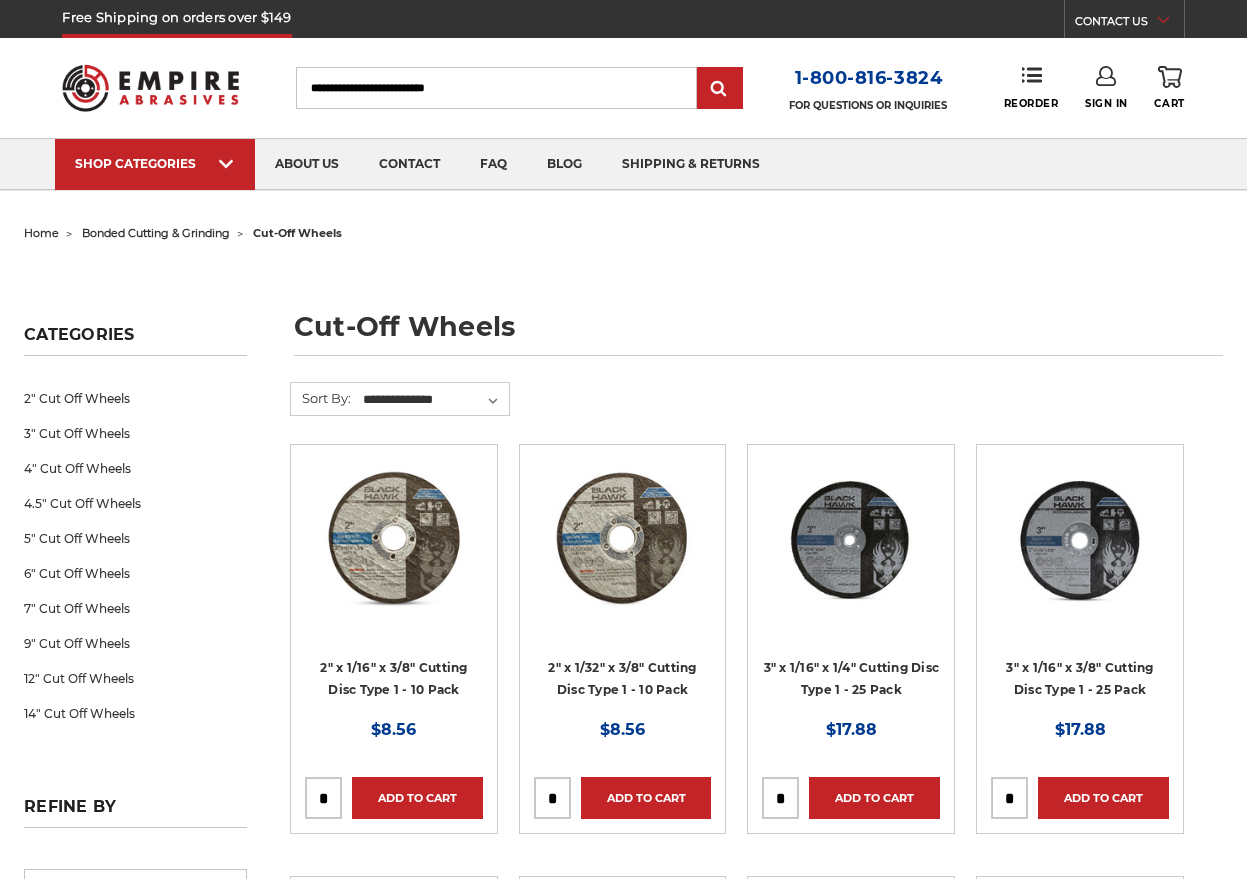 scroll, scrollTop: 0, scrollLeft: 0, axis: both 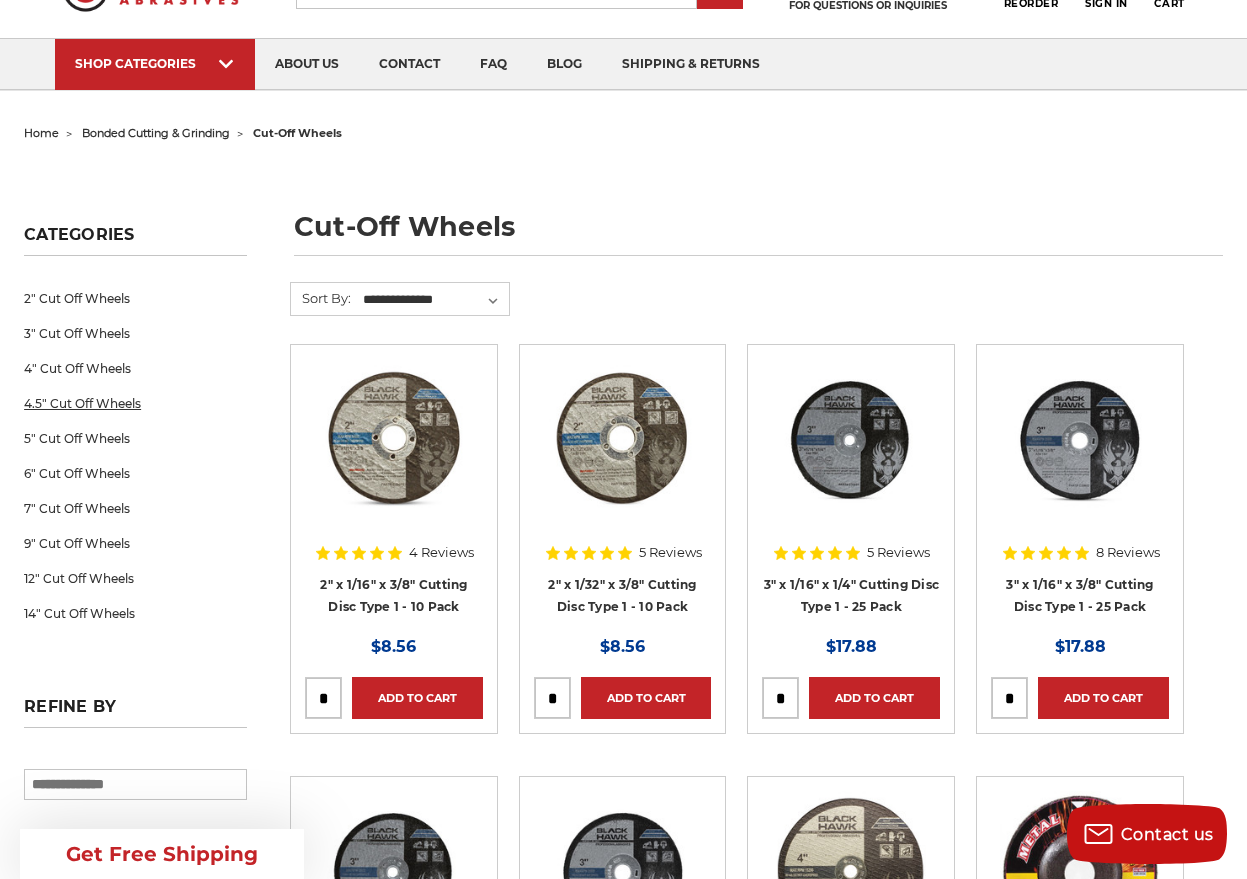 click on "4.5" Cut Off Wheels" at bounding box center (135, 403) 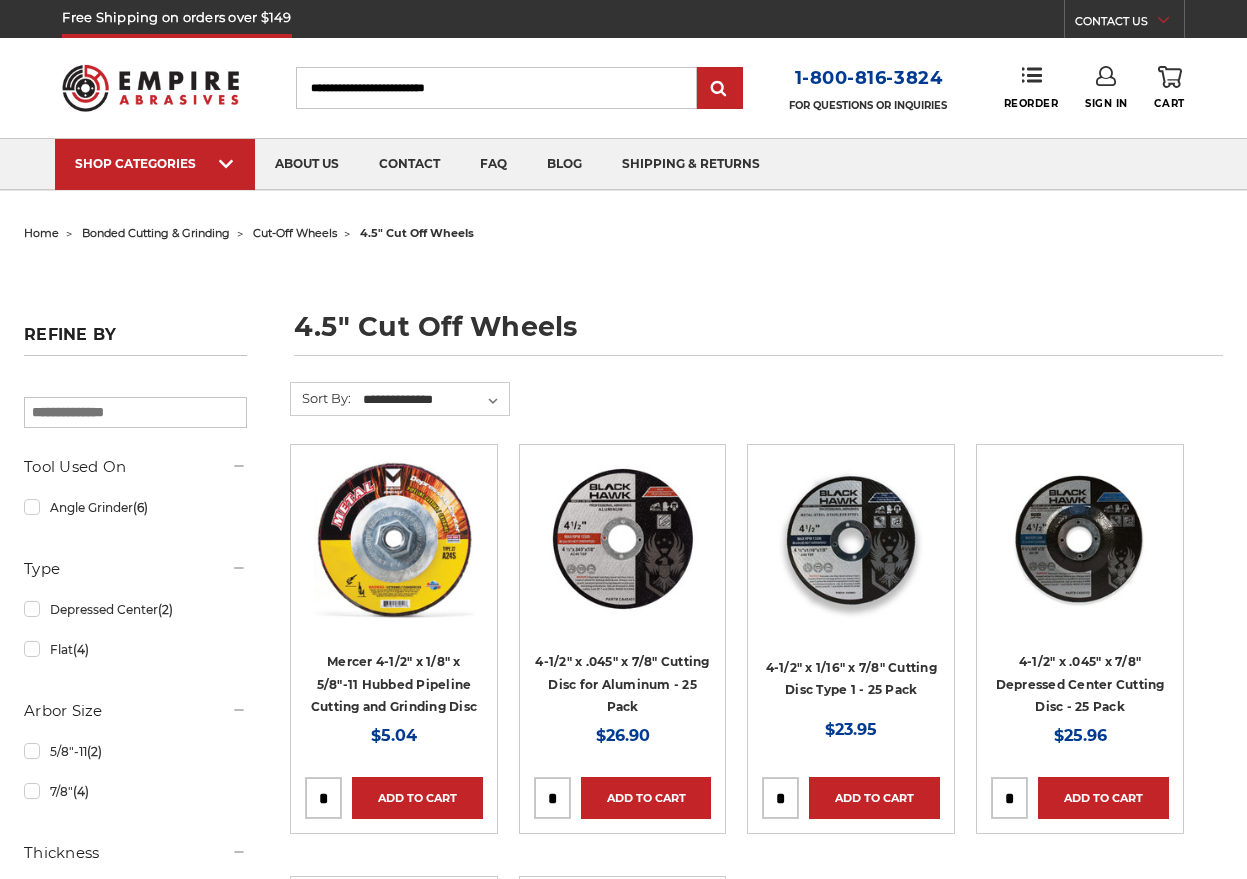 scroll, scrollTop: 0, scrollLeft: 0, axis: both 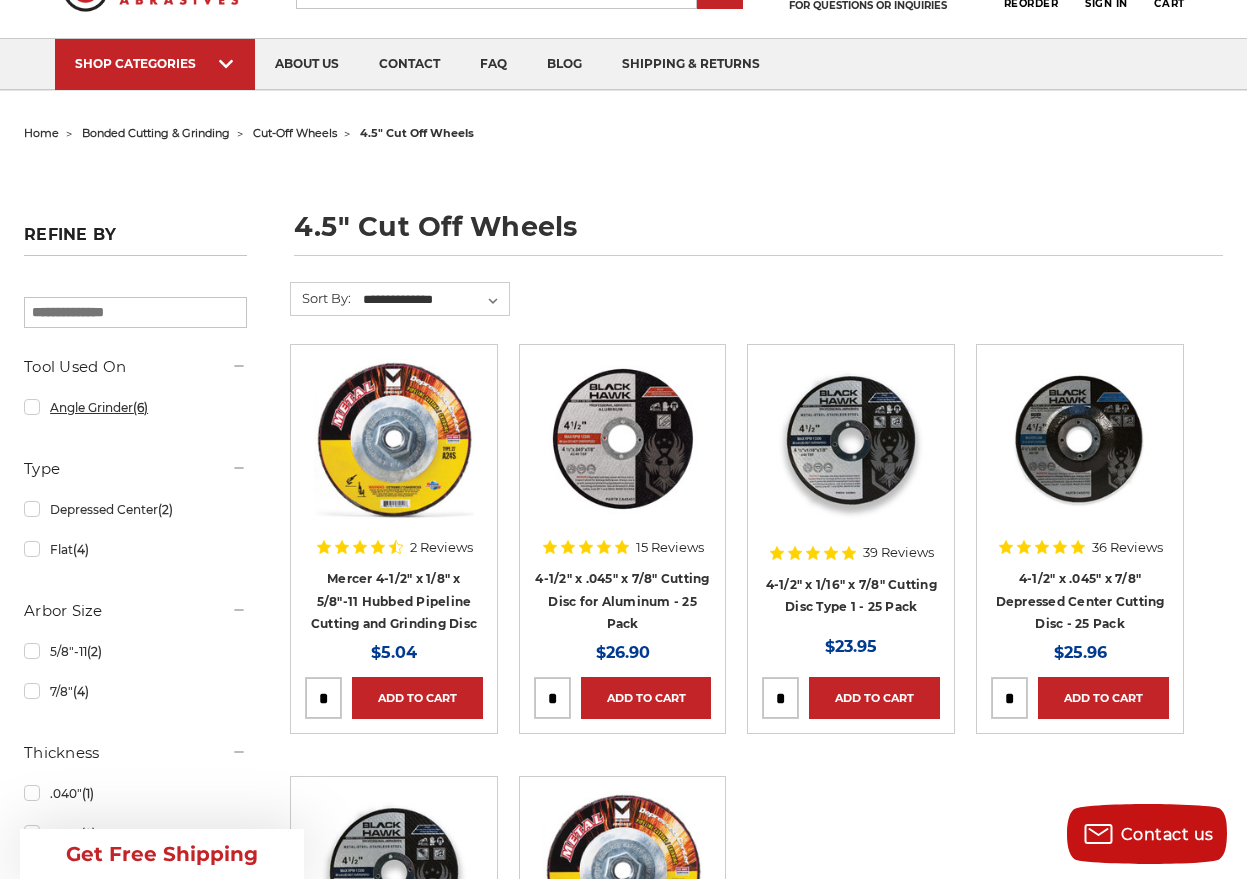 click on "Angle Grinder
(6)" at bounding box center (135, 407) 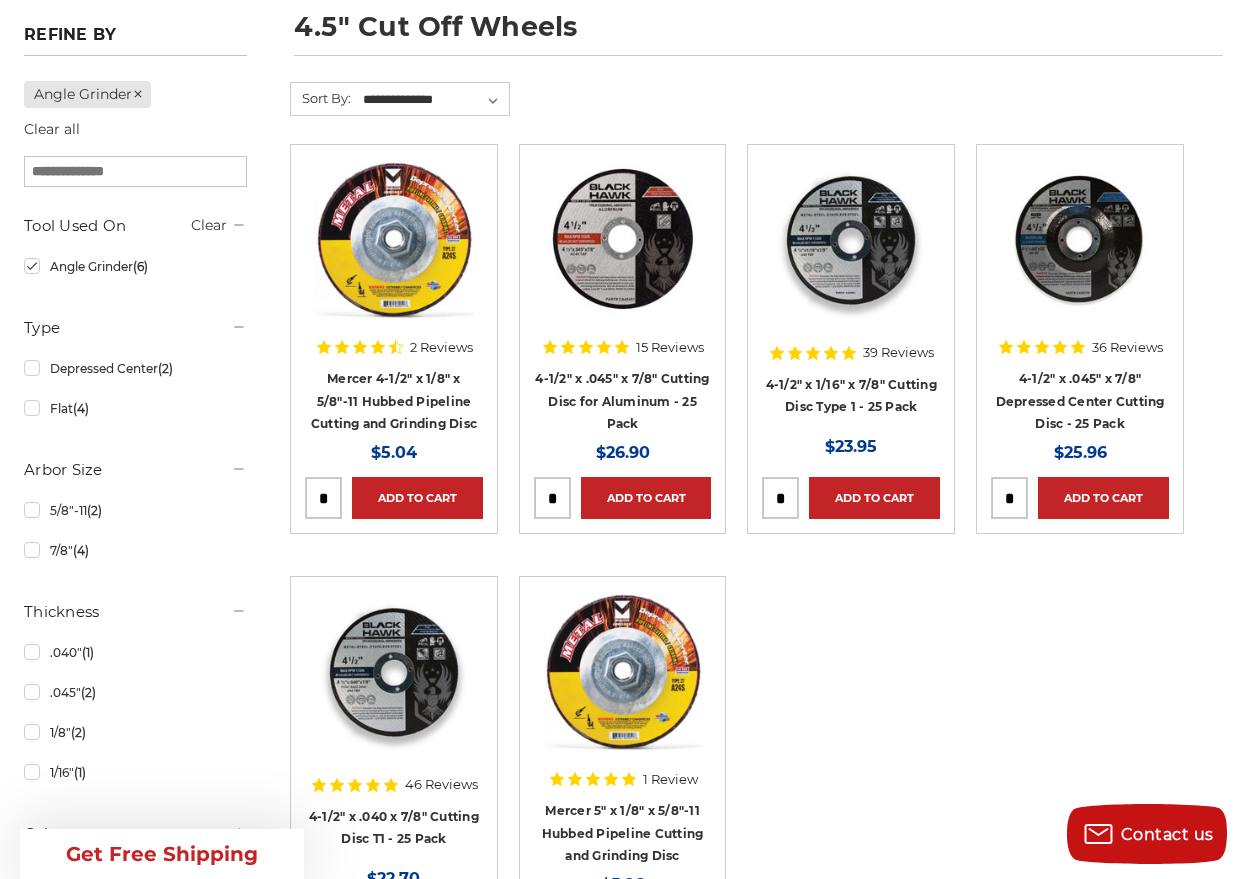 scroll, scrollTop: 400, scrollLeft: 0, axis: vertical 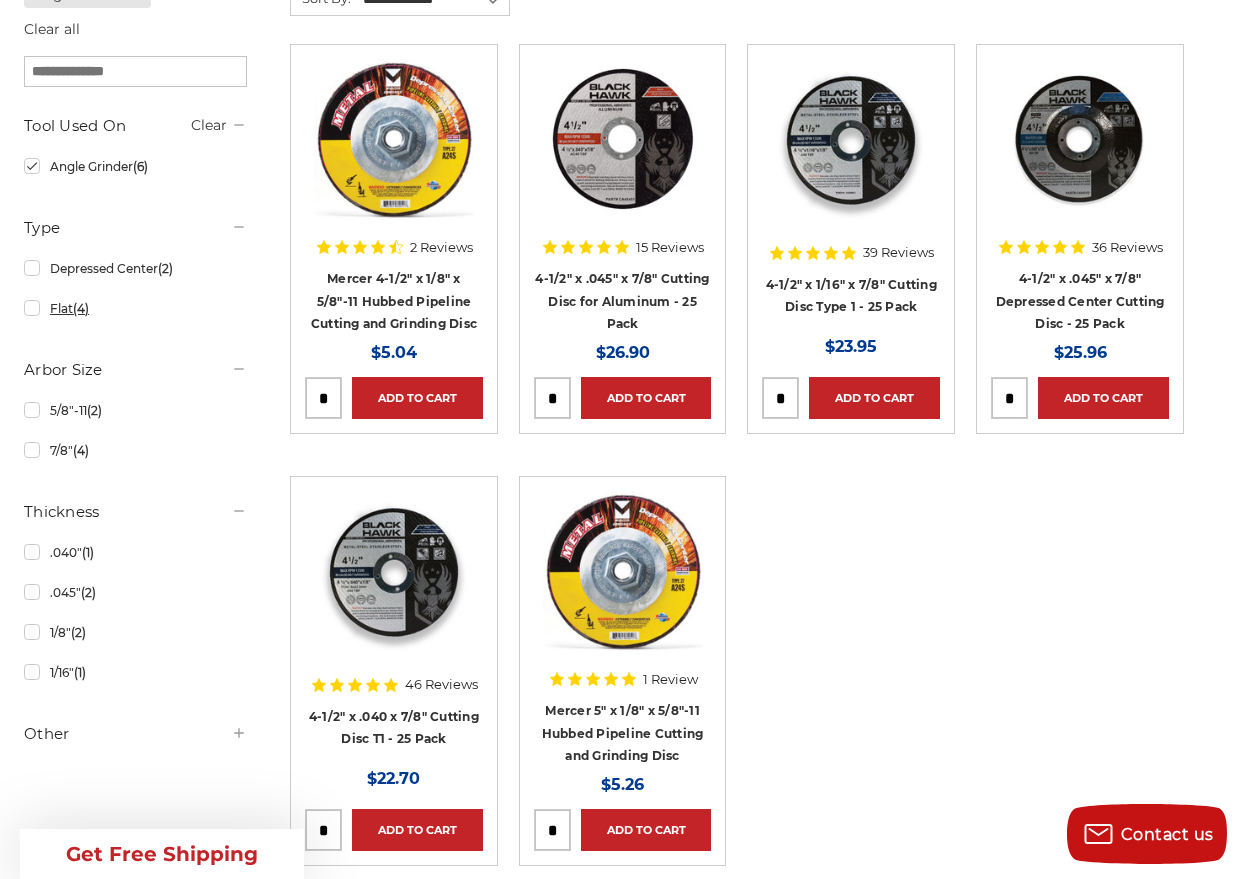 click on "Flat
(4)" at bounding box center (135, 308) 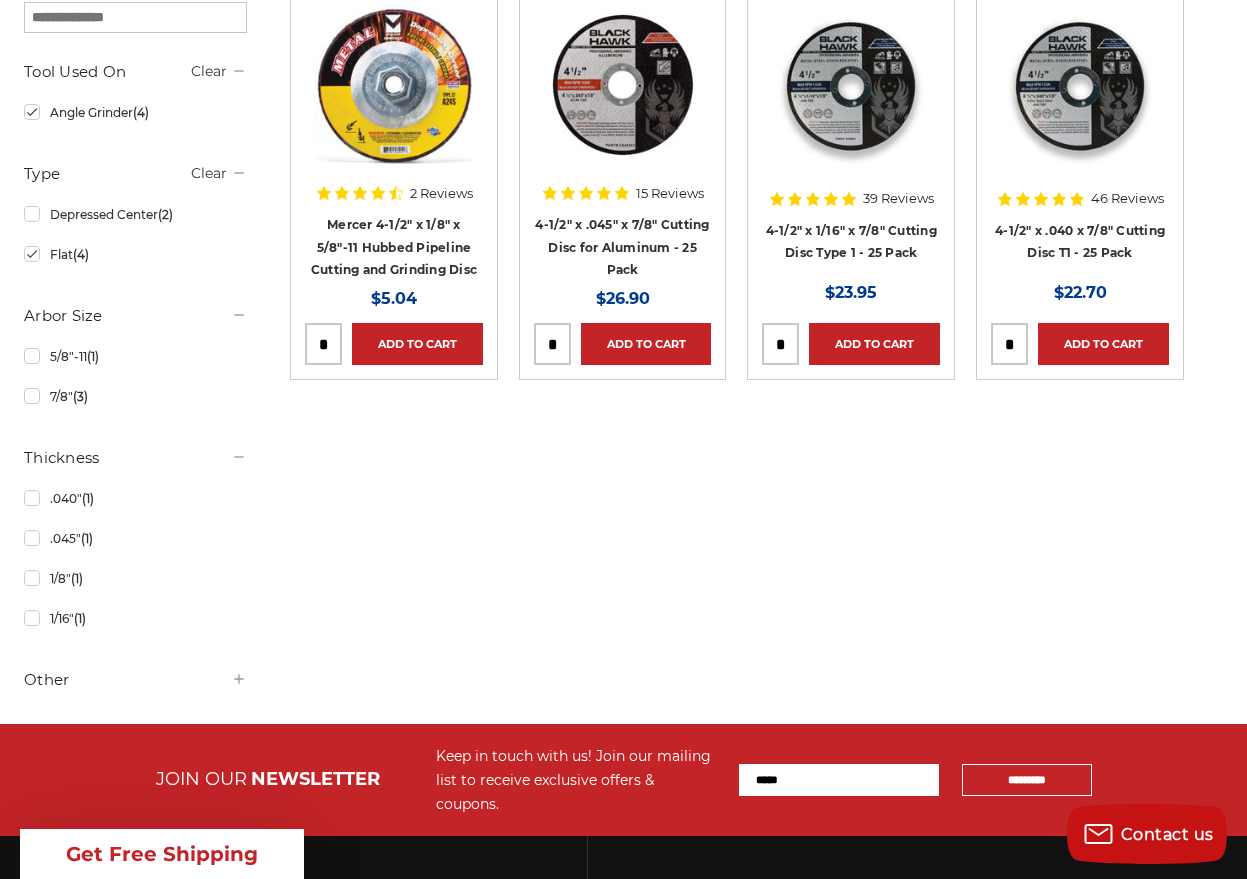 scroll, scrollTop: 500, scrollLeft: 0, axis: vertical 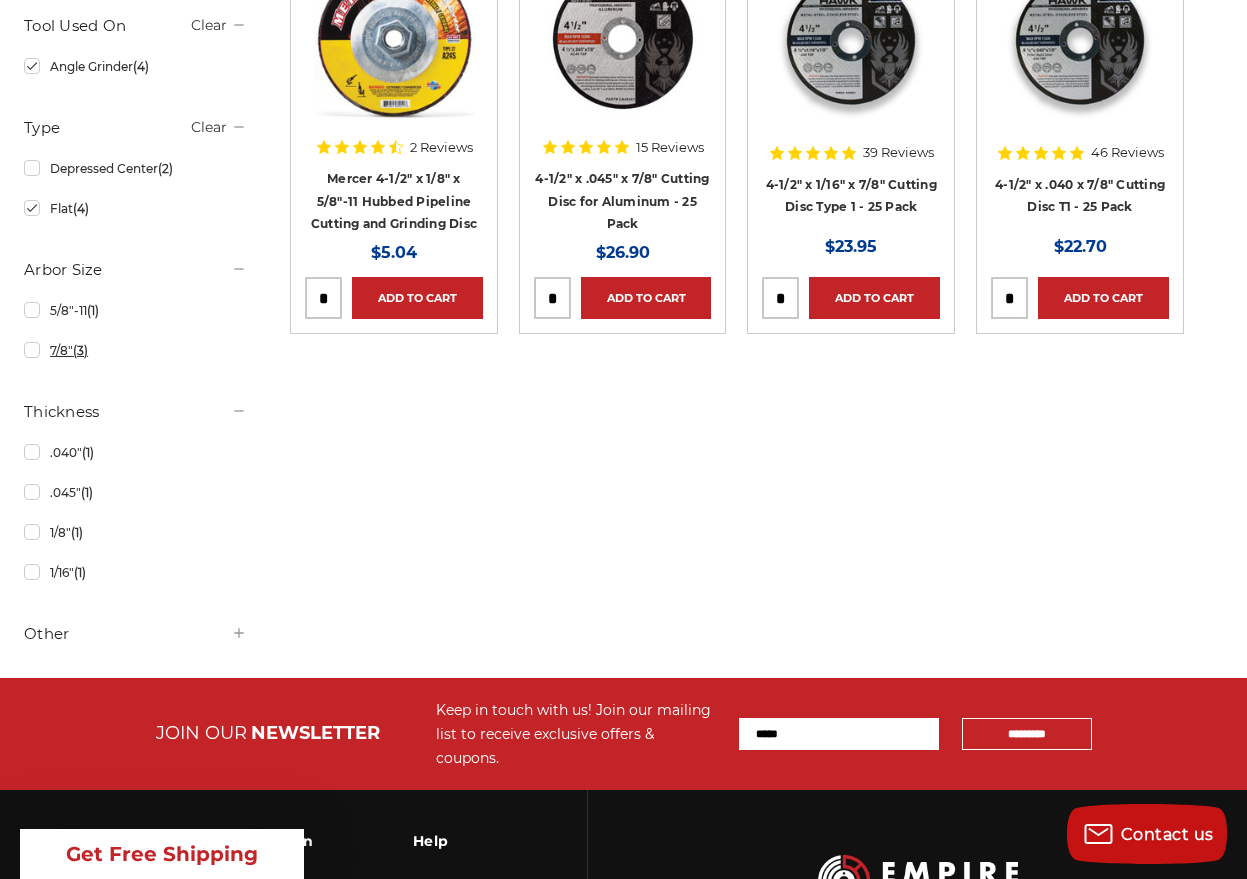 drag, startPoint x: 89, startPoint y: 388, endPoint x: 68, endPoint y: 408, distance: 29 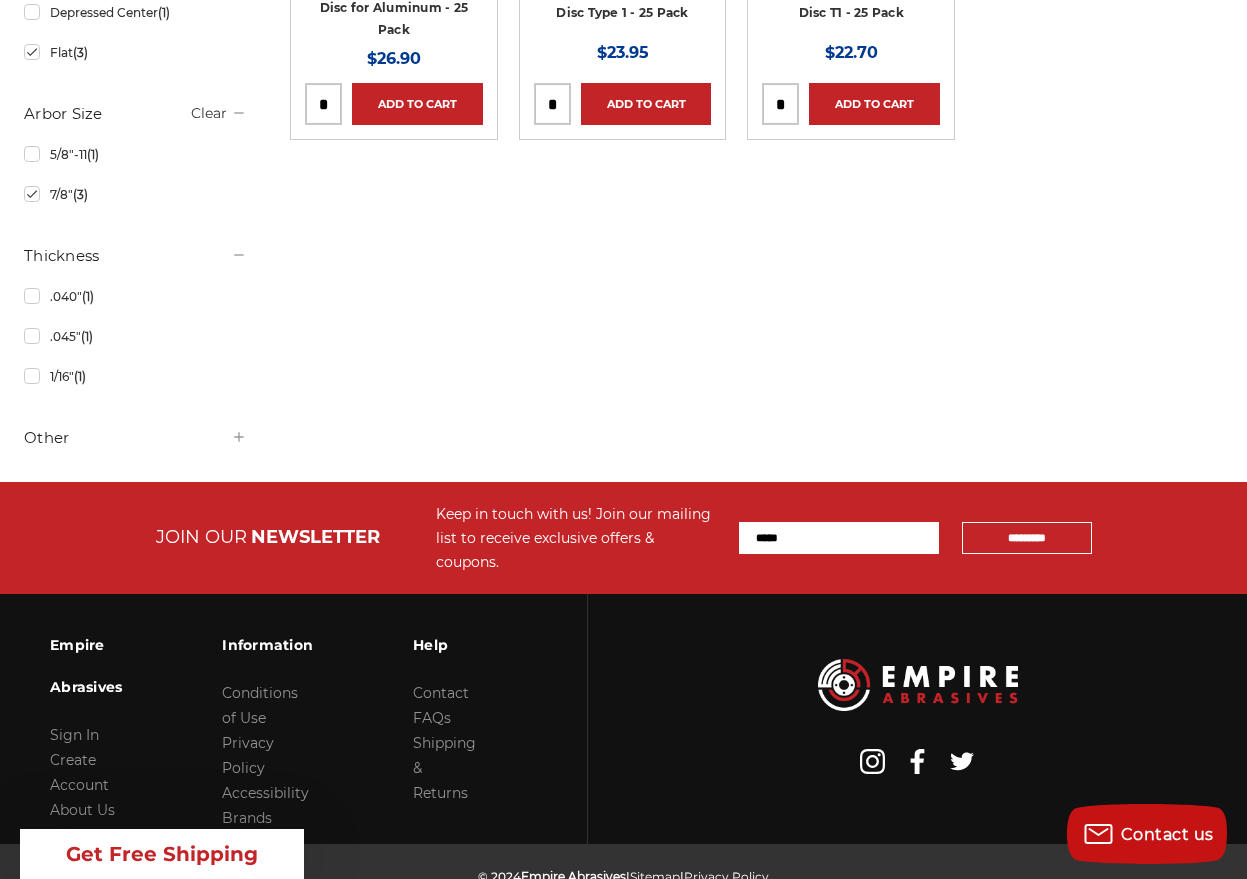 scroll, scrollTop: 649, scrollLeft: 0, axis: vertical 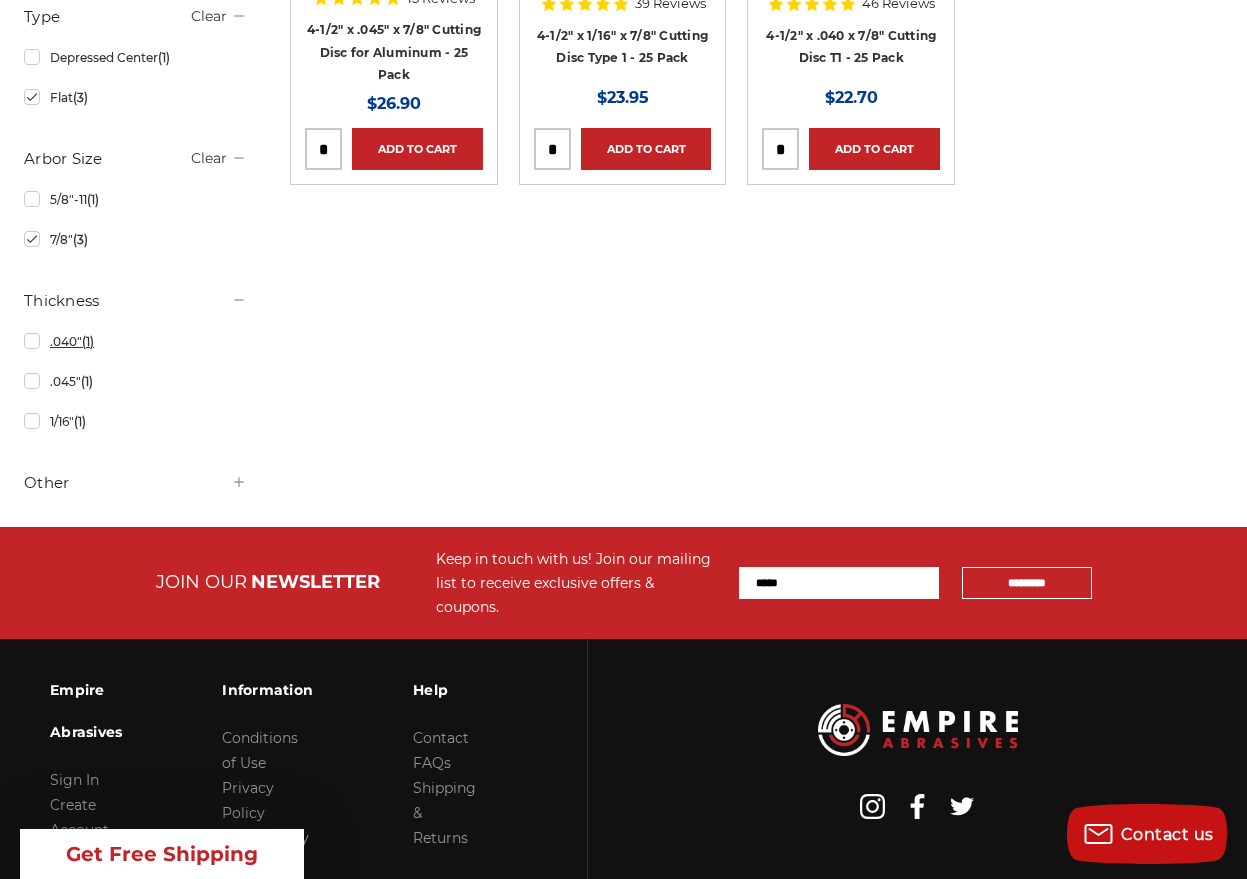 click on ".040"
(1)" at bounding box center [135, 341] 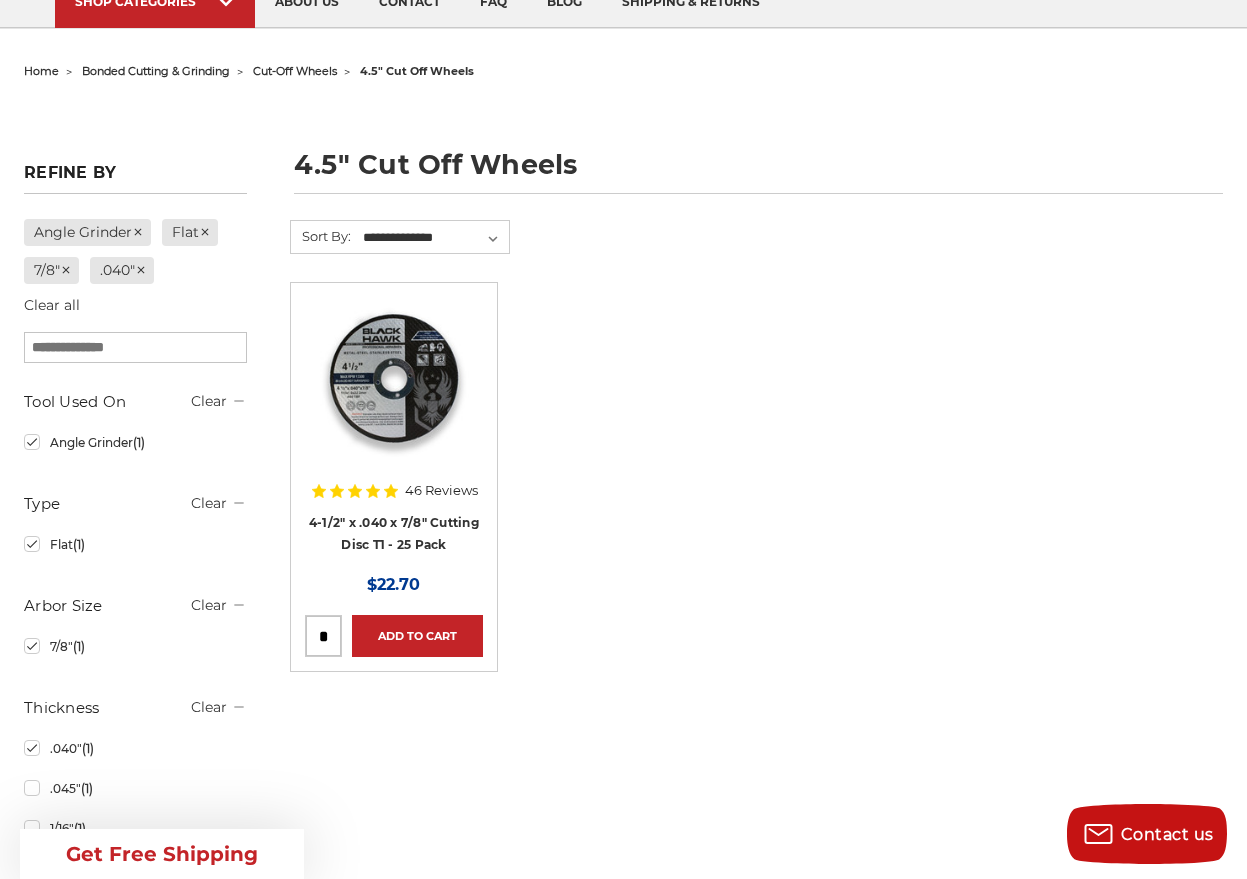 scroll, scrollTop: 200, scrollLeft: 0, axis: vertical 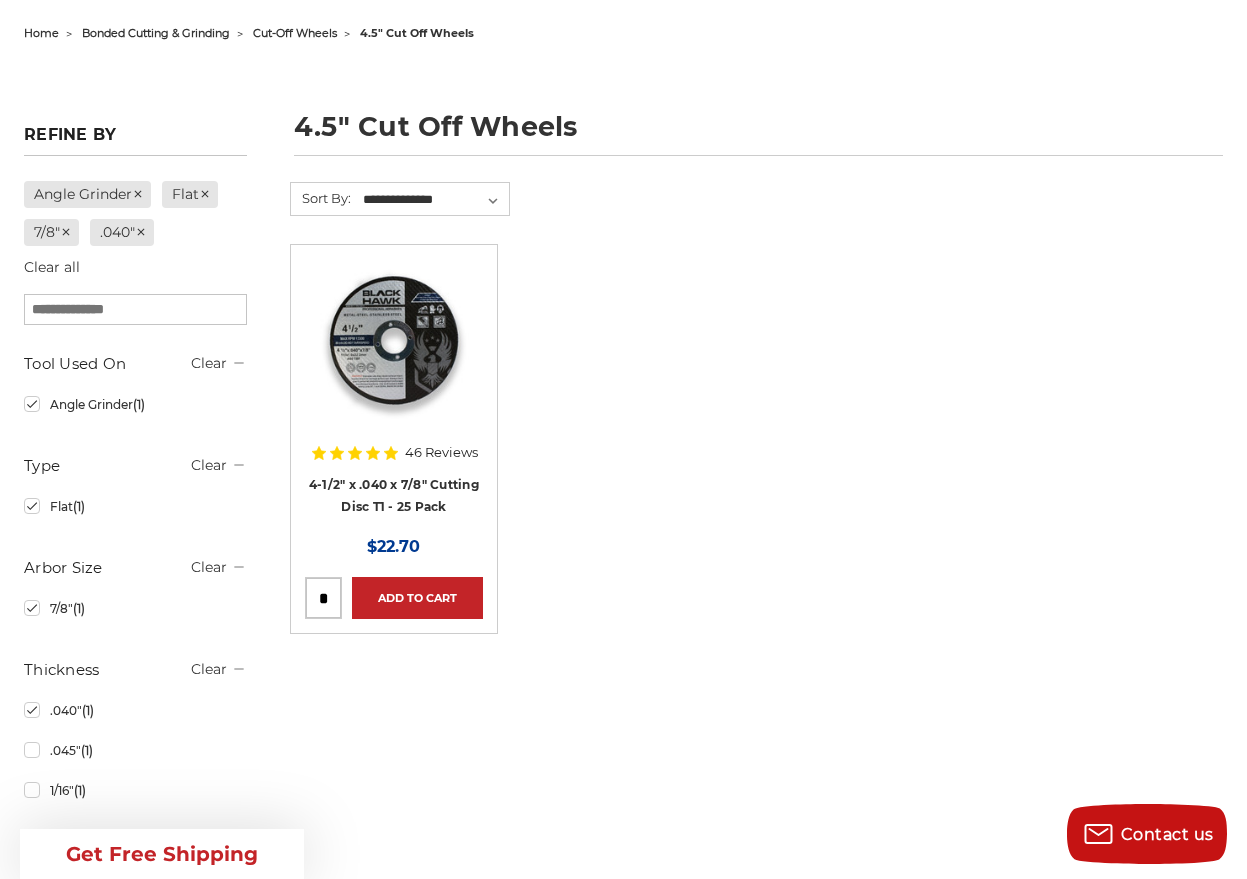 drag, startPoint x: 372, startPoint y: 597, endPoint x: 352, endPoint y: 603, distance: 20.880613 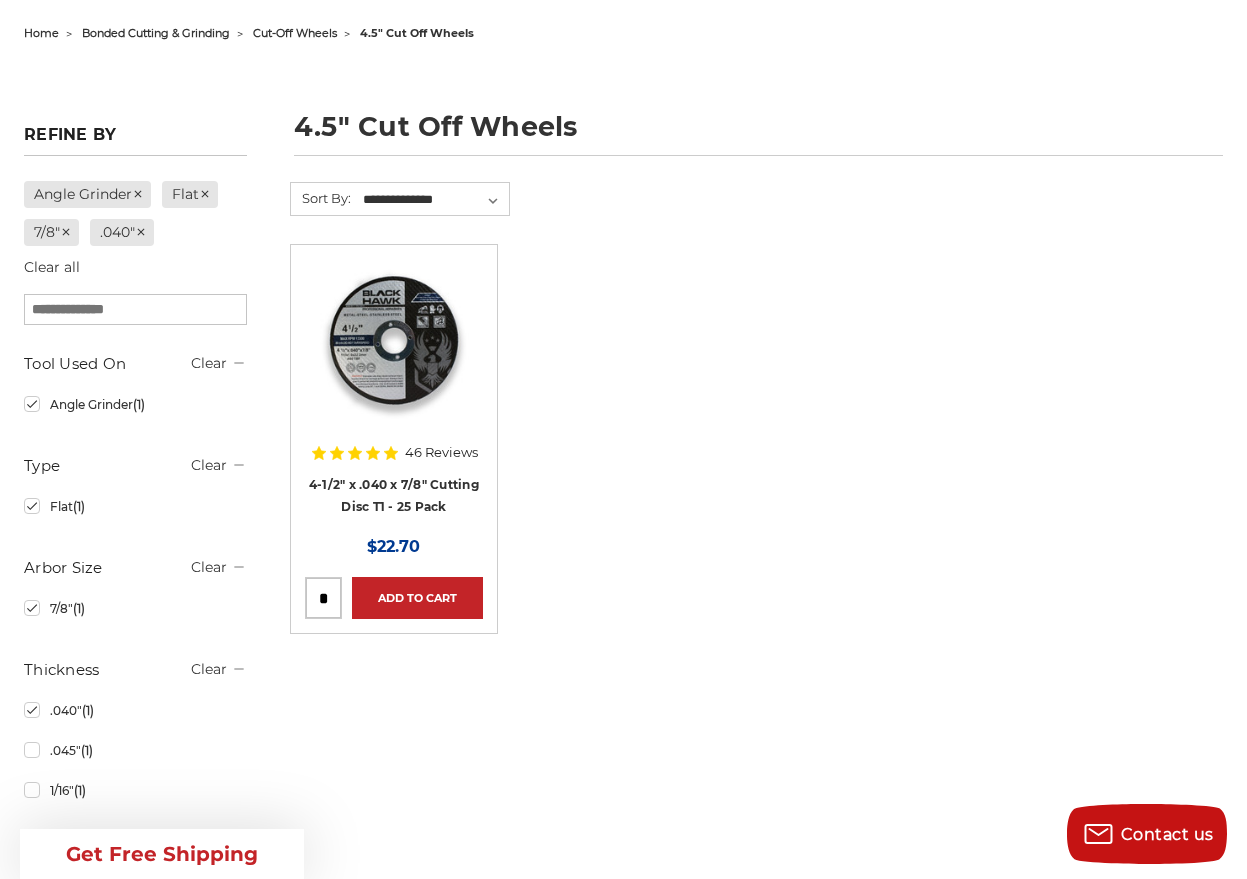 type on "***" 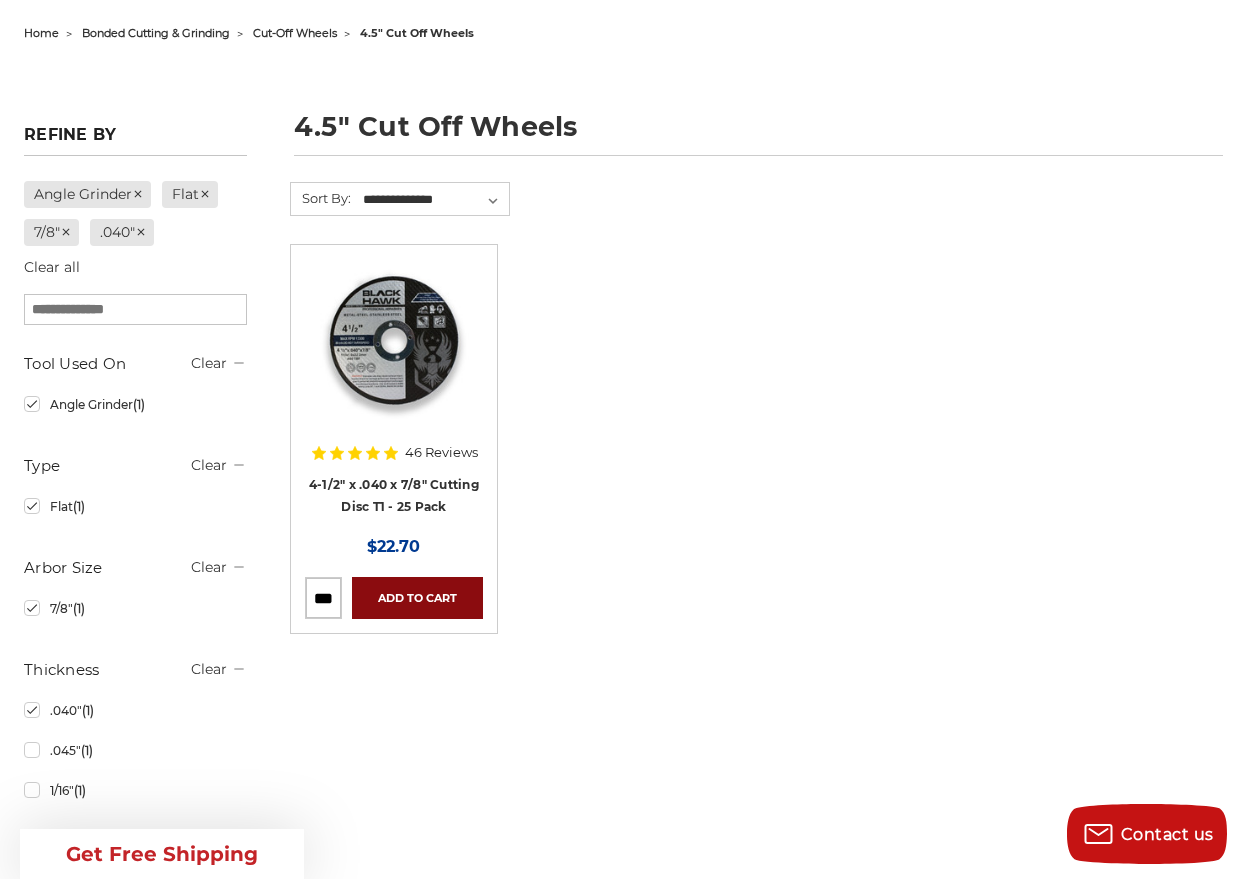 click on "Add to Cart" at bounding box center (417, 598) 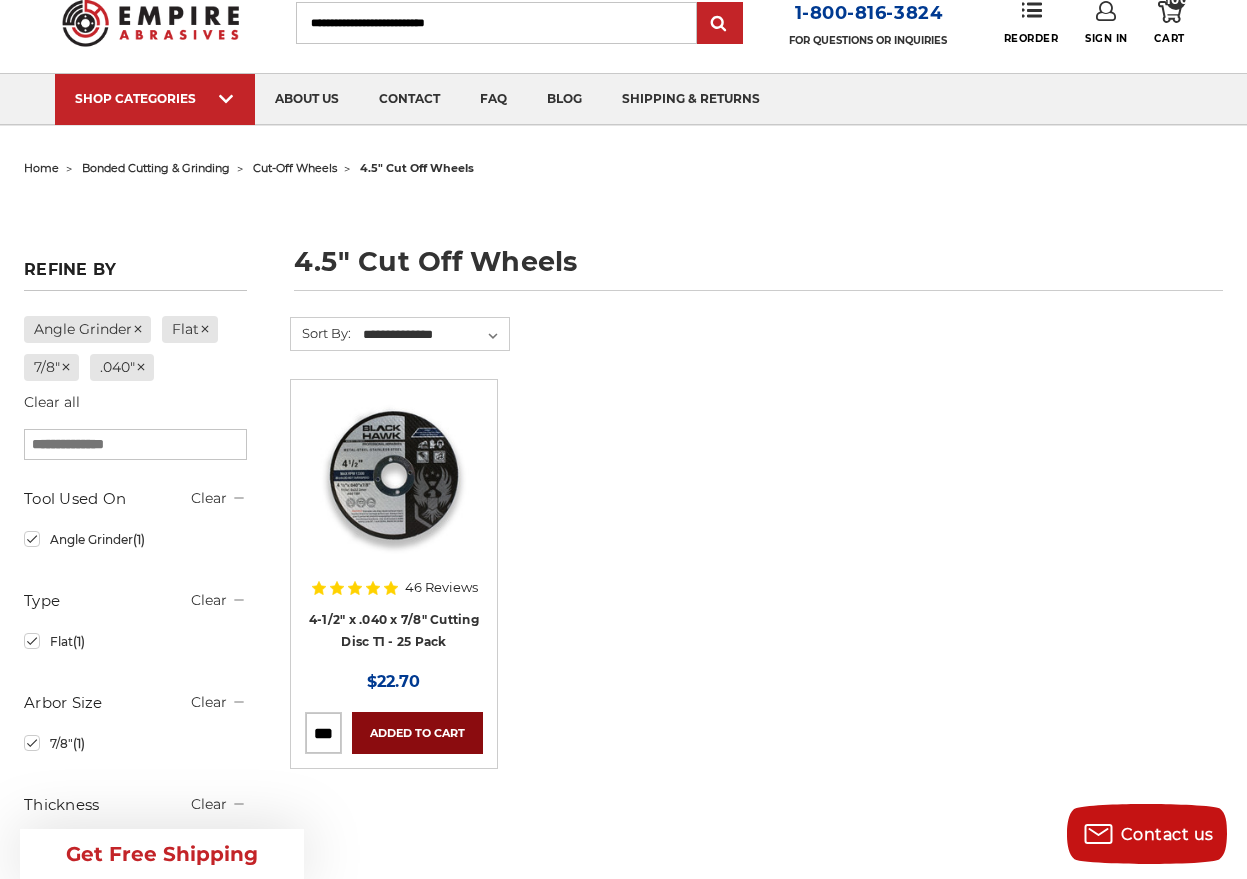 scroll, scrollTop: 100, scrollLeft: 0, axis: vertical 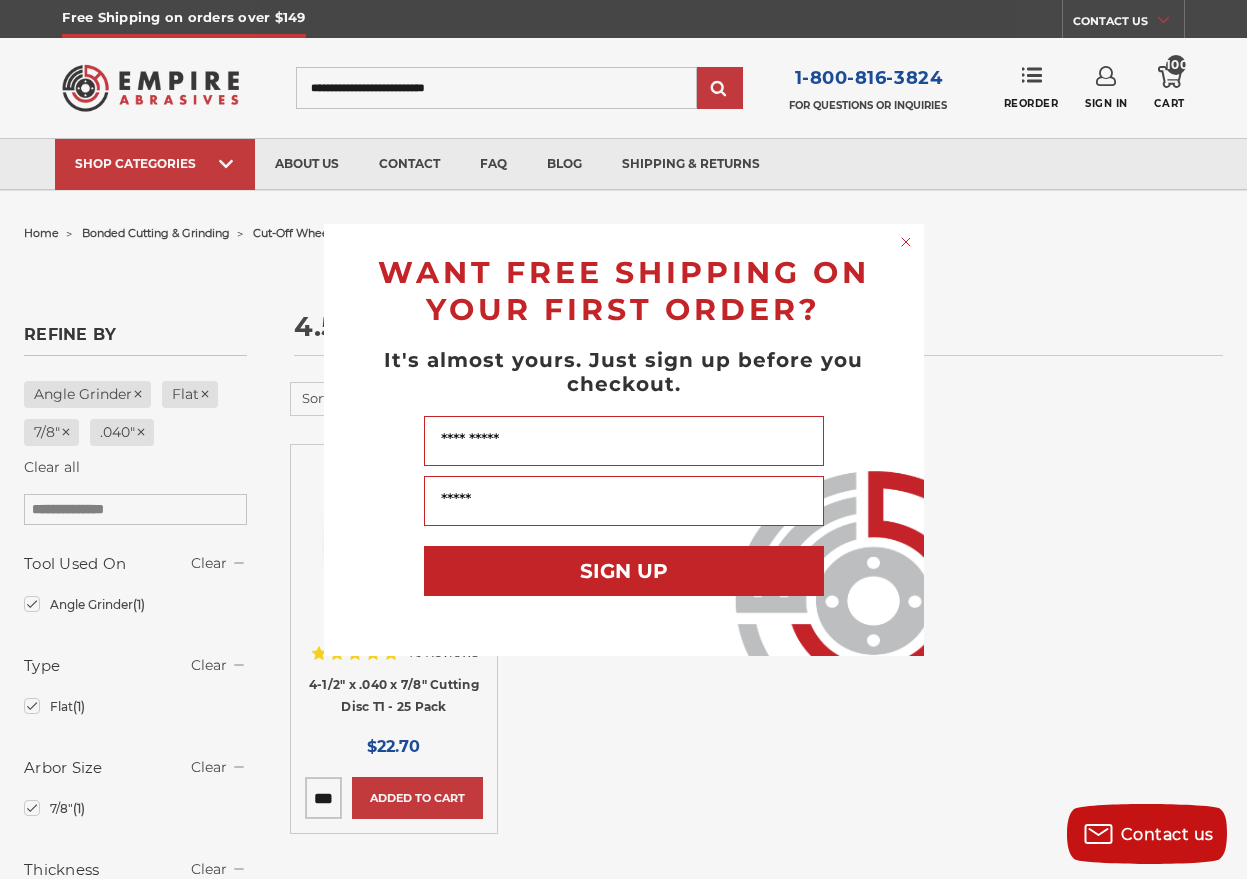 click on "Close dialog WANT FREE SHIPPING ON YOUR FIRST ORDER? It's almost yours. Just sign up before you checkout. Name Your Email SIGN UP ******" at bounding box center [623, 439] 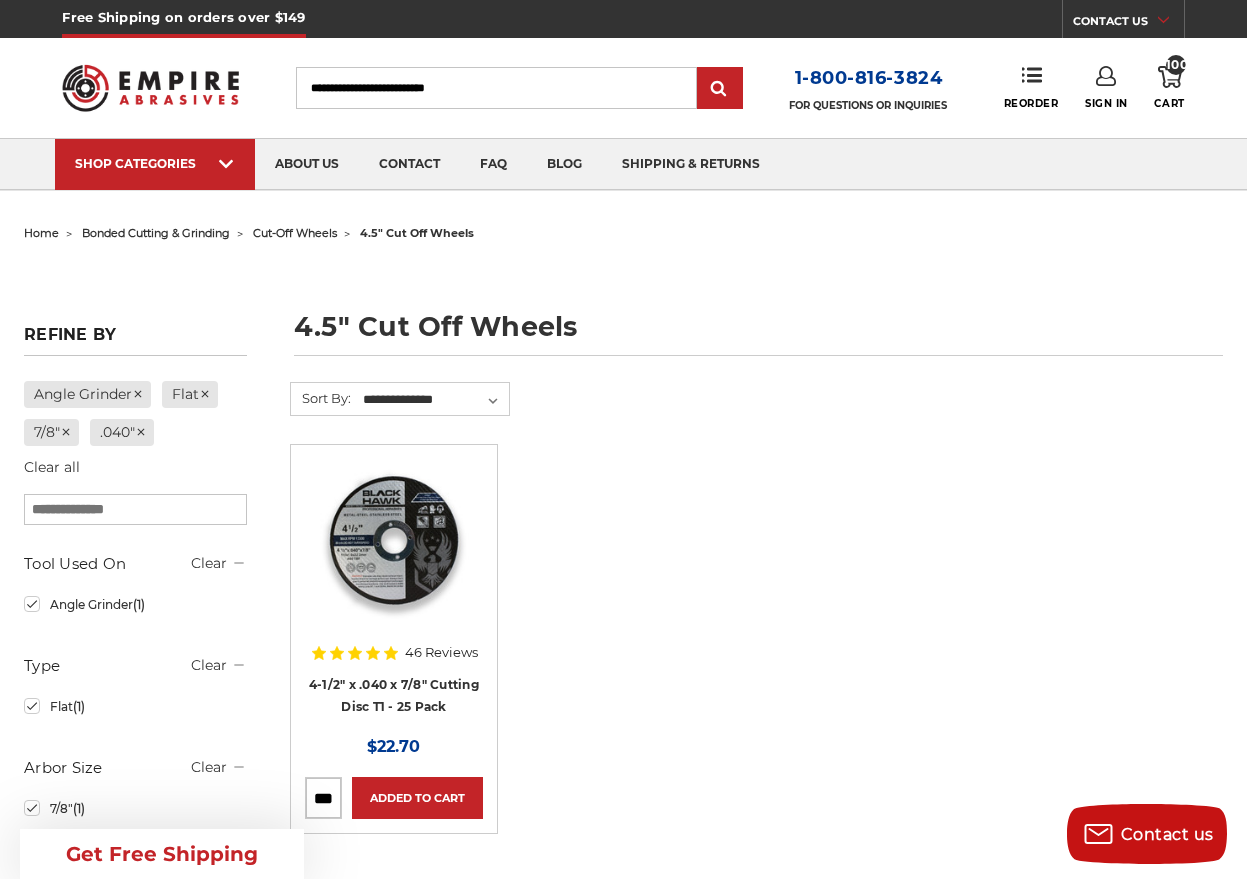 click 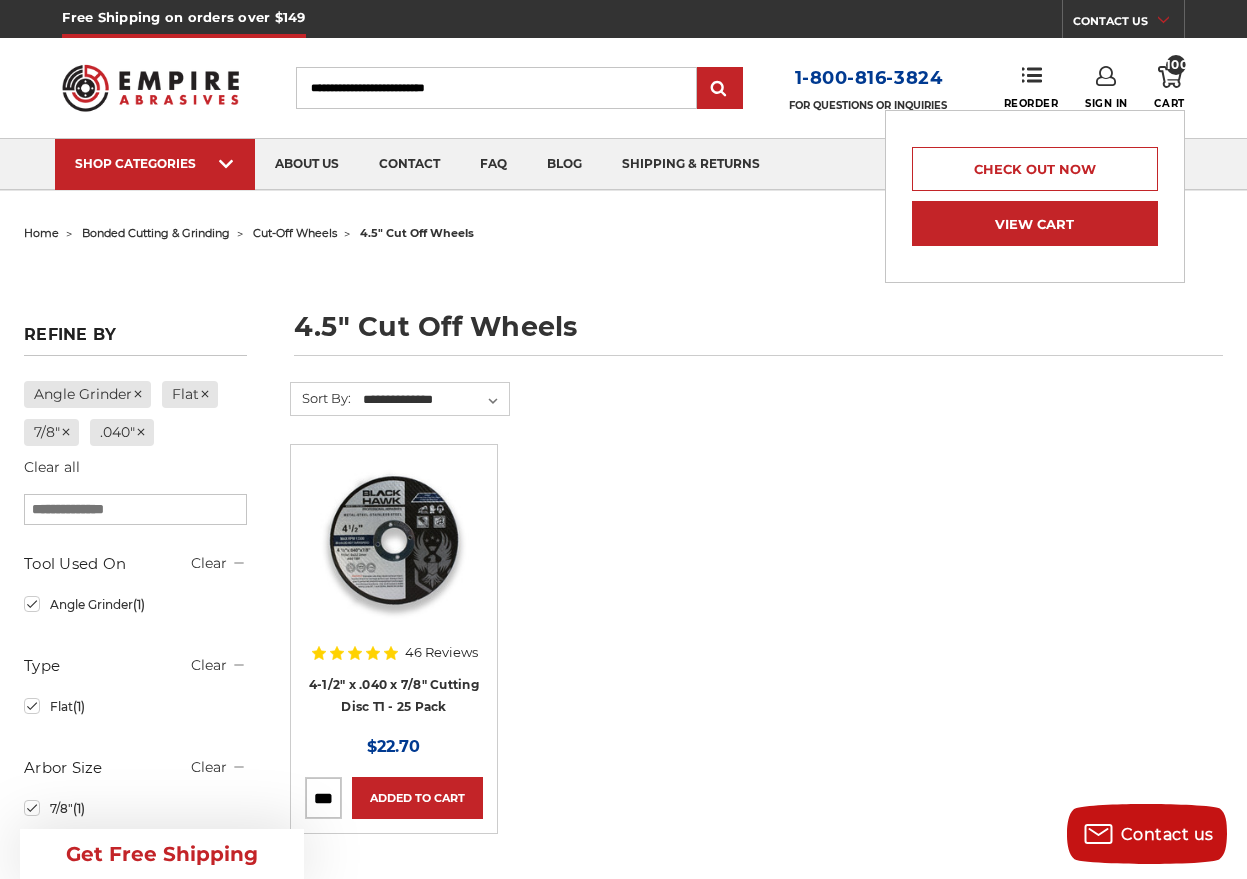 click on "View Cart" at bounding box center (1035, 223) 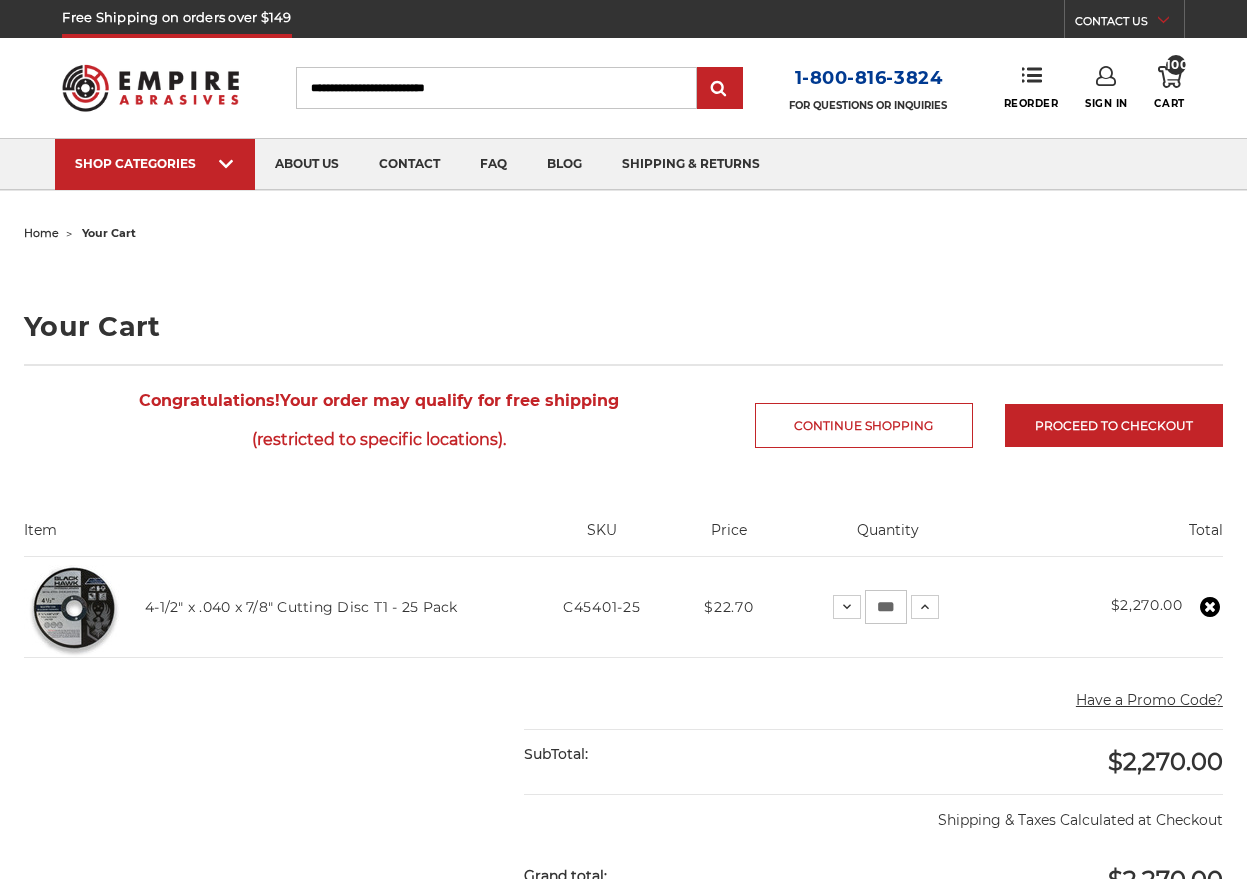 scroll, scrollTop: 0, scrollLeft: 0, axis: both 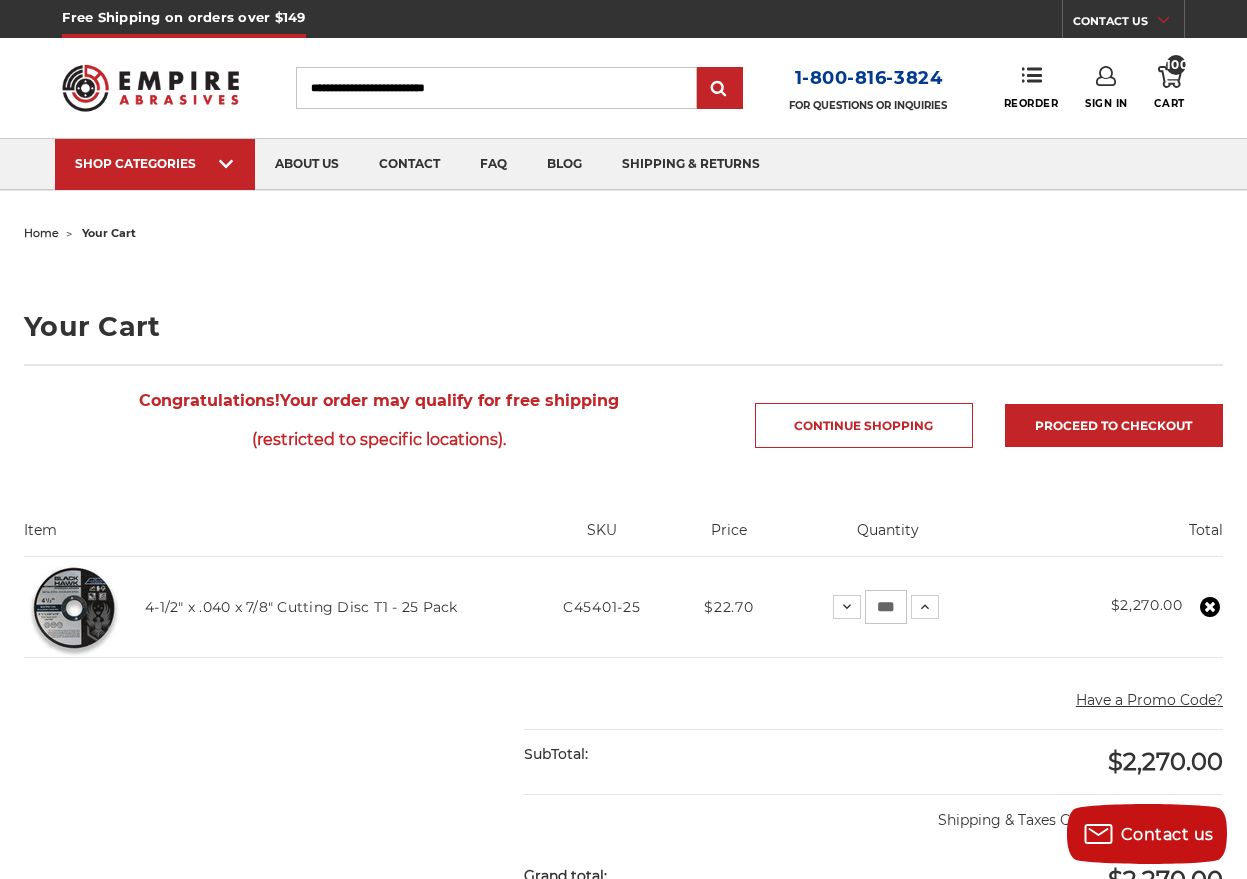 click on "***" at bounding box center [886, 607] 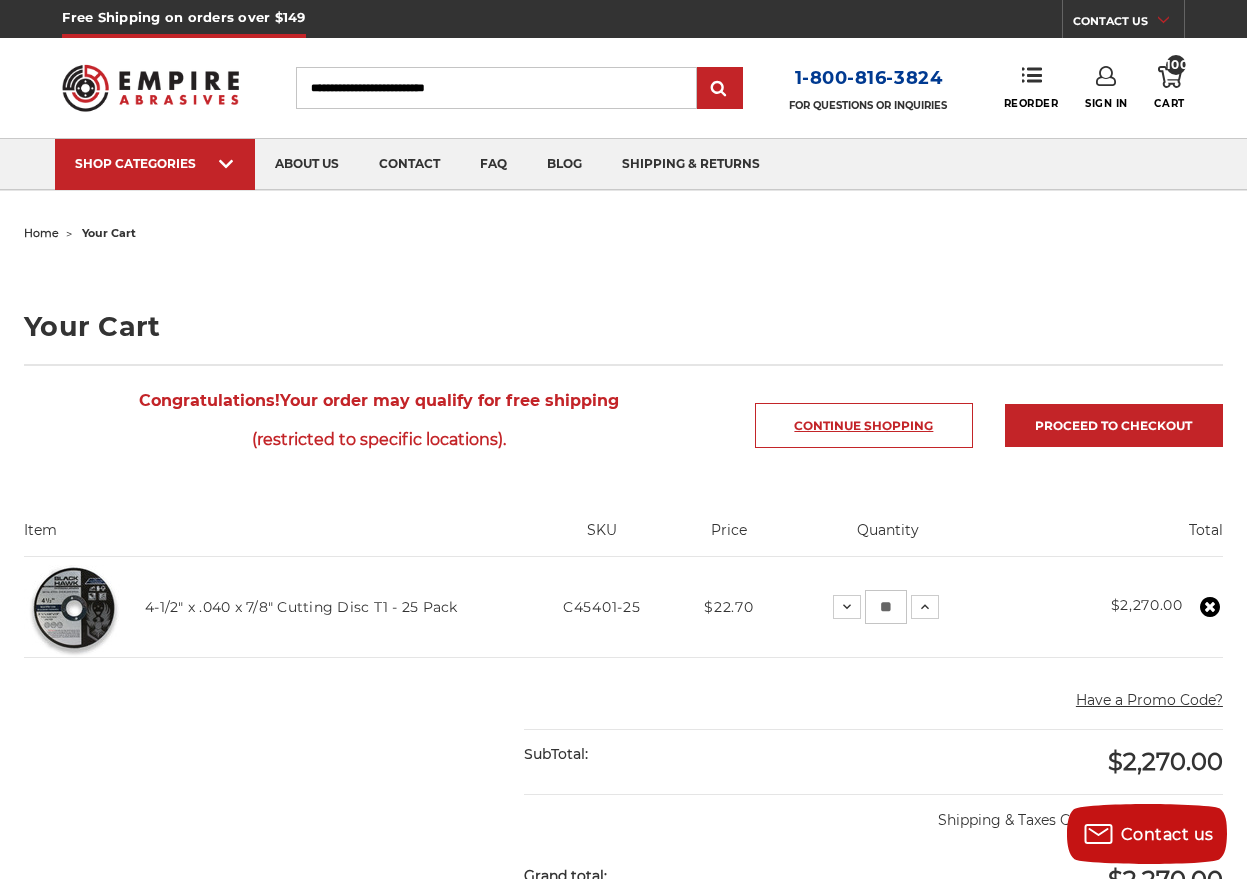 type on "**" 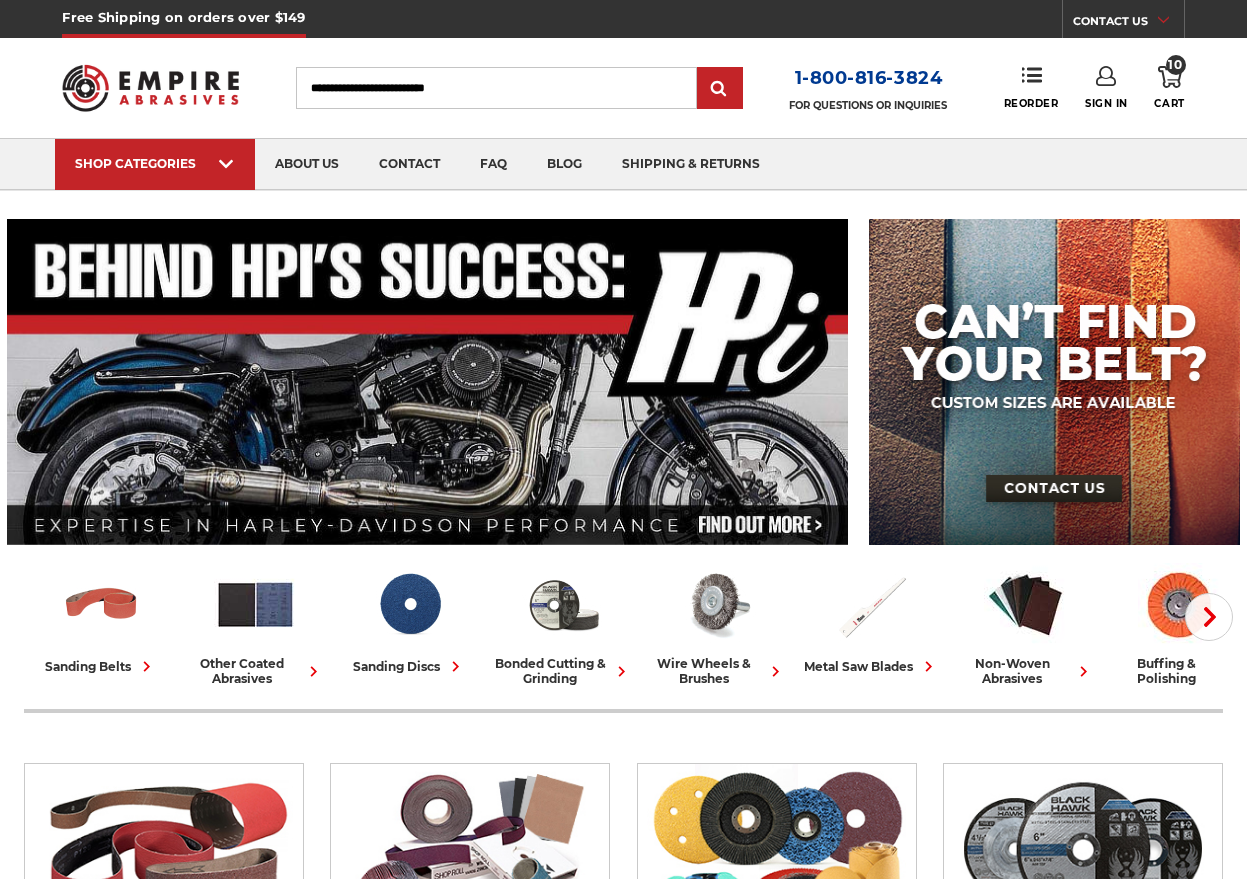 scroll, scrollTop: 0, scrollLeft: 0, axis: both 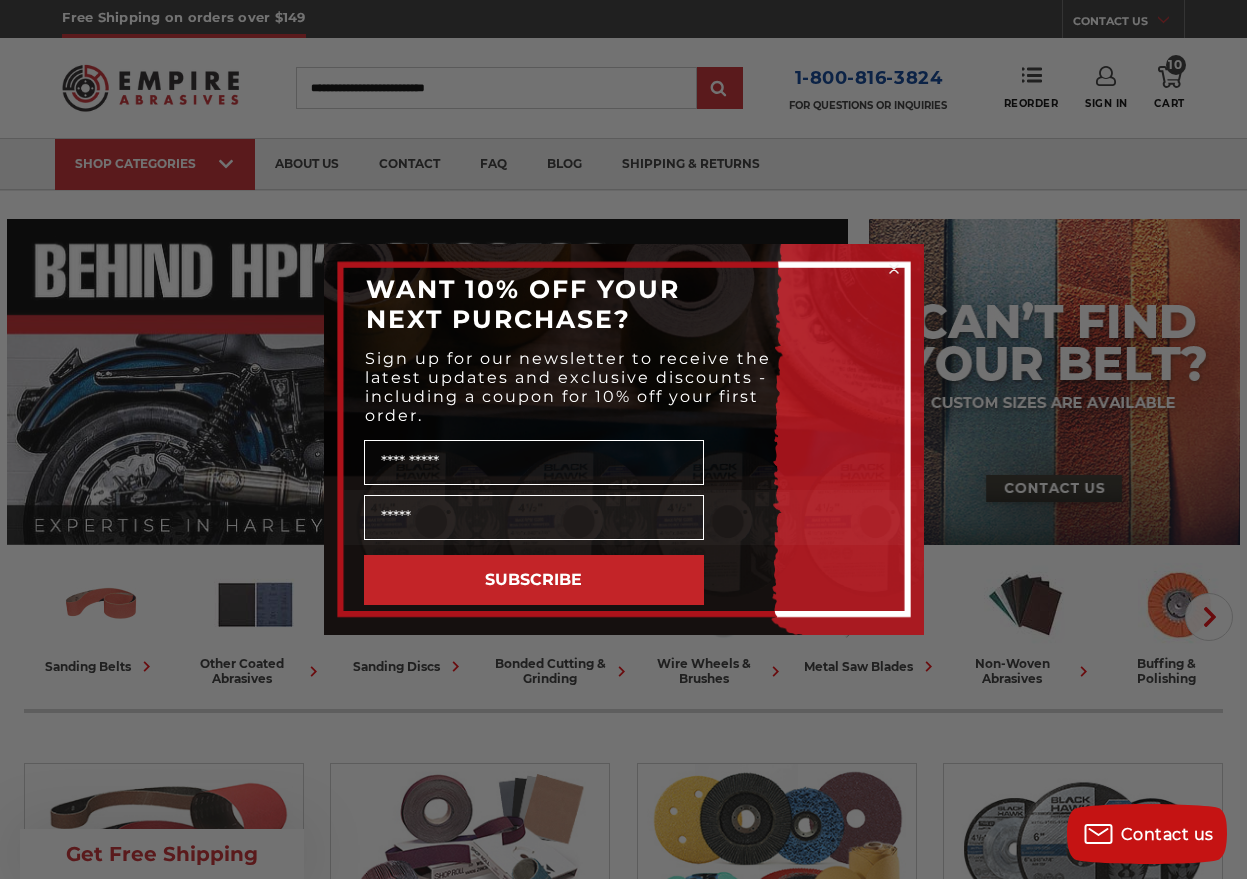click 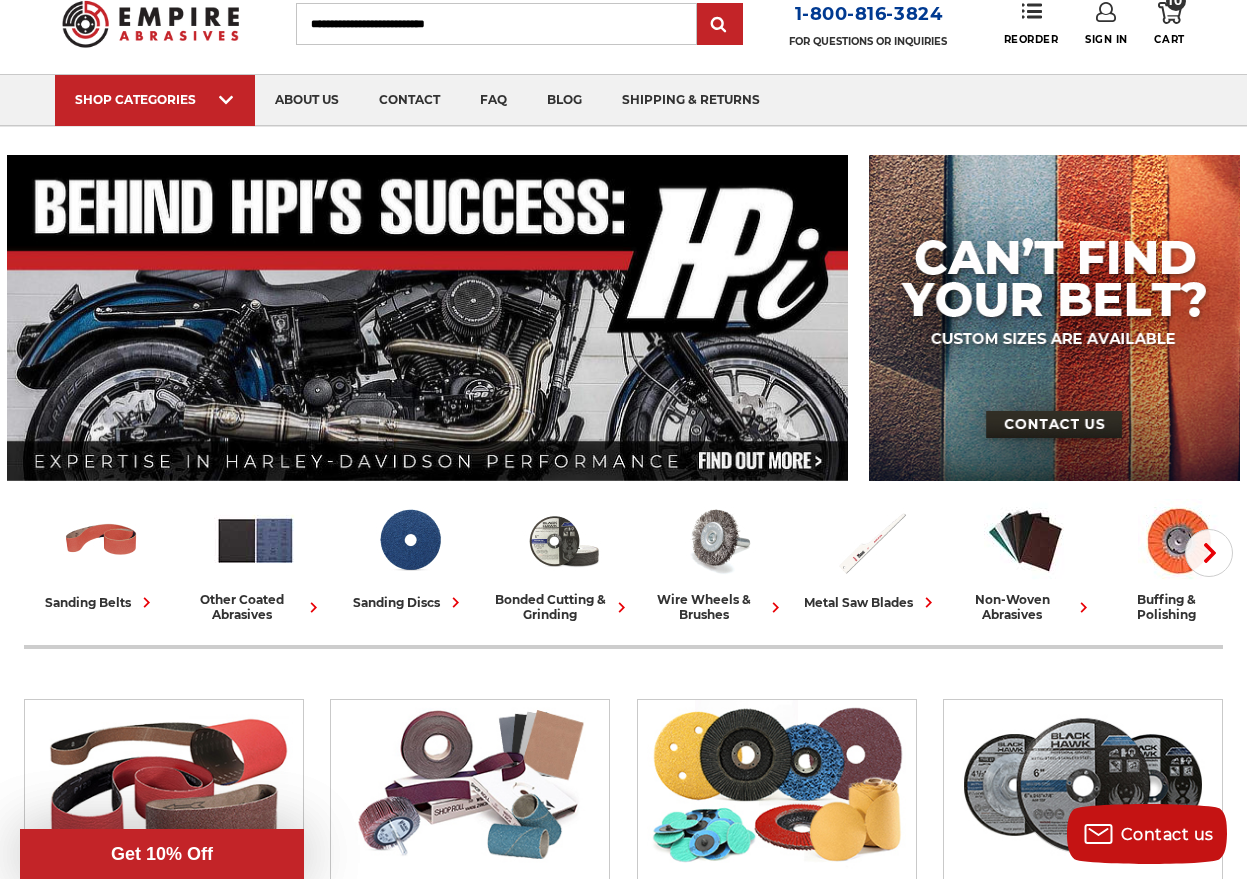 scroll, scrollTop: 100, scrollLeft: 0, axis: vertical 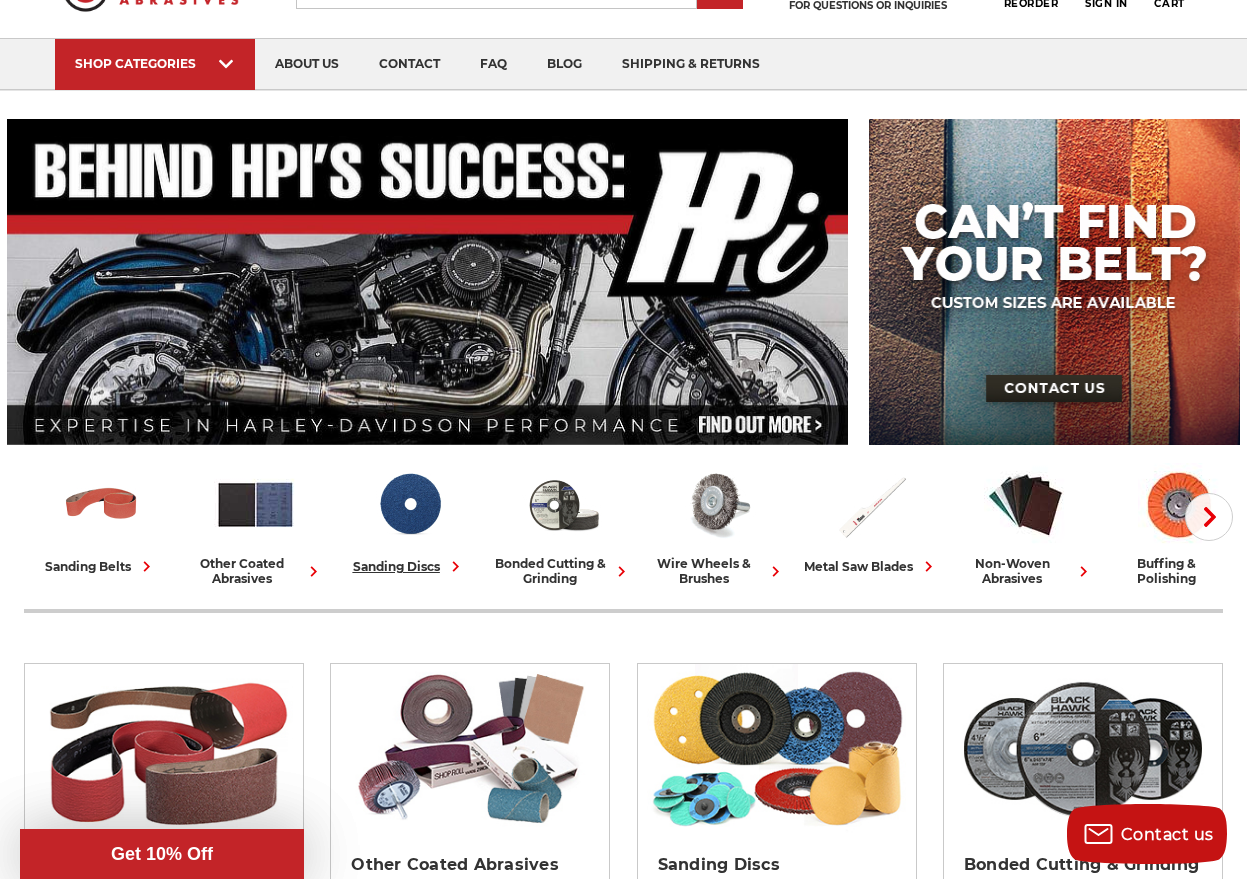 click on "sanding discs" at bounding box center [409, 566] 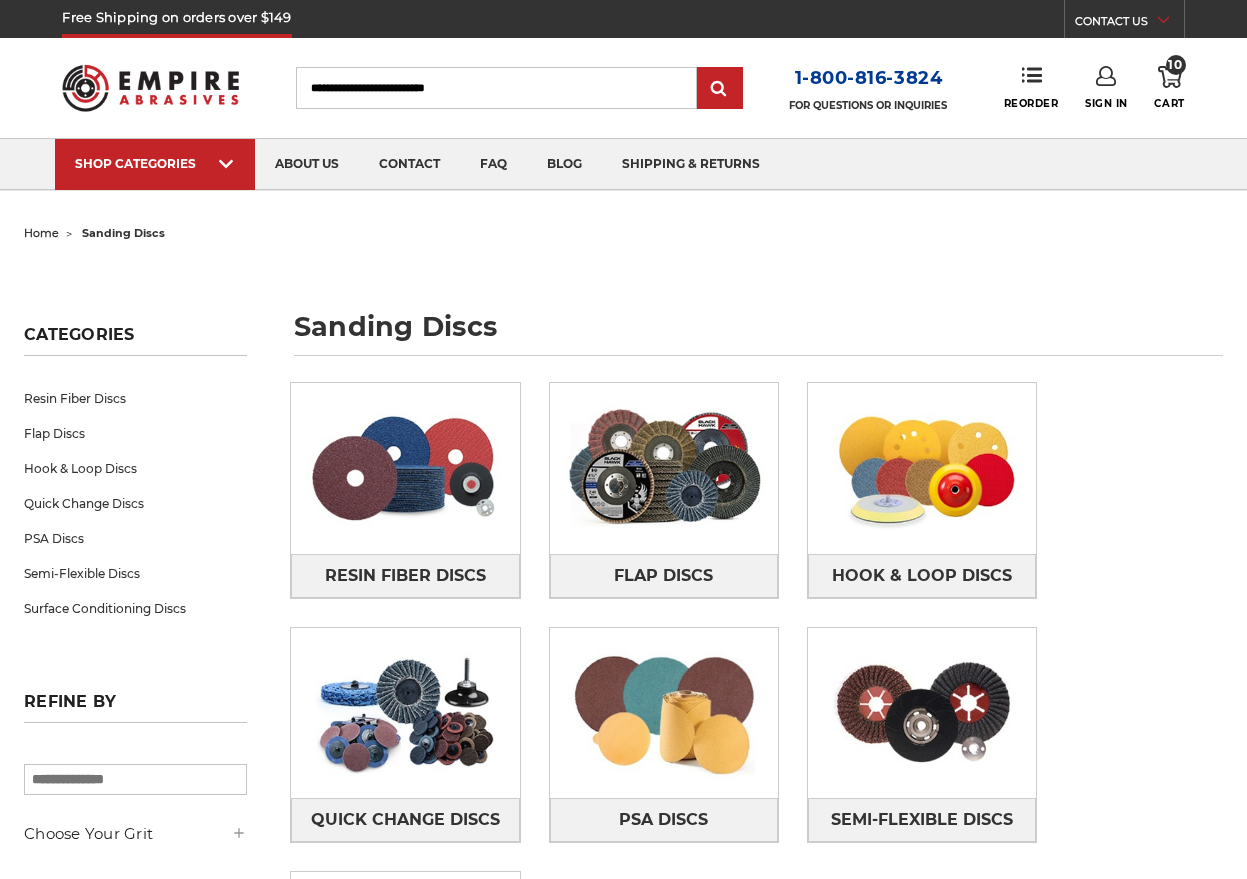scroll, scrollTop: 0, scrollLeft: 0, axis: both 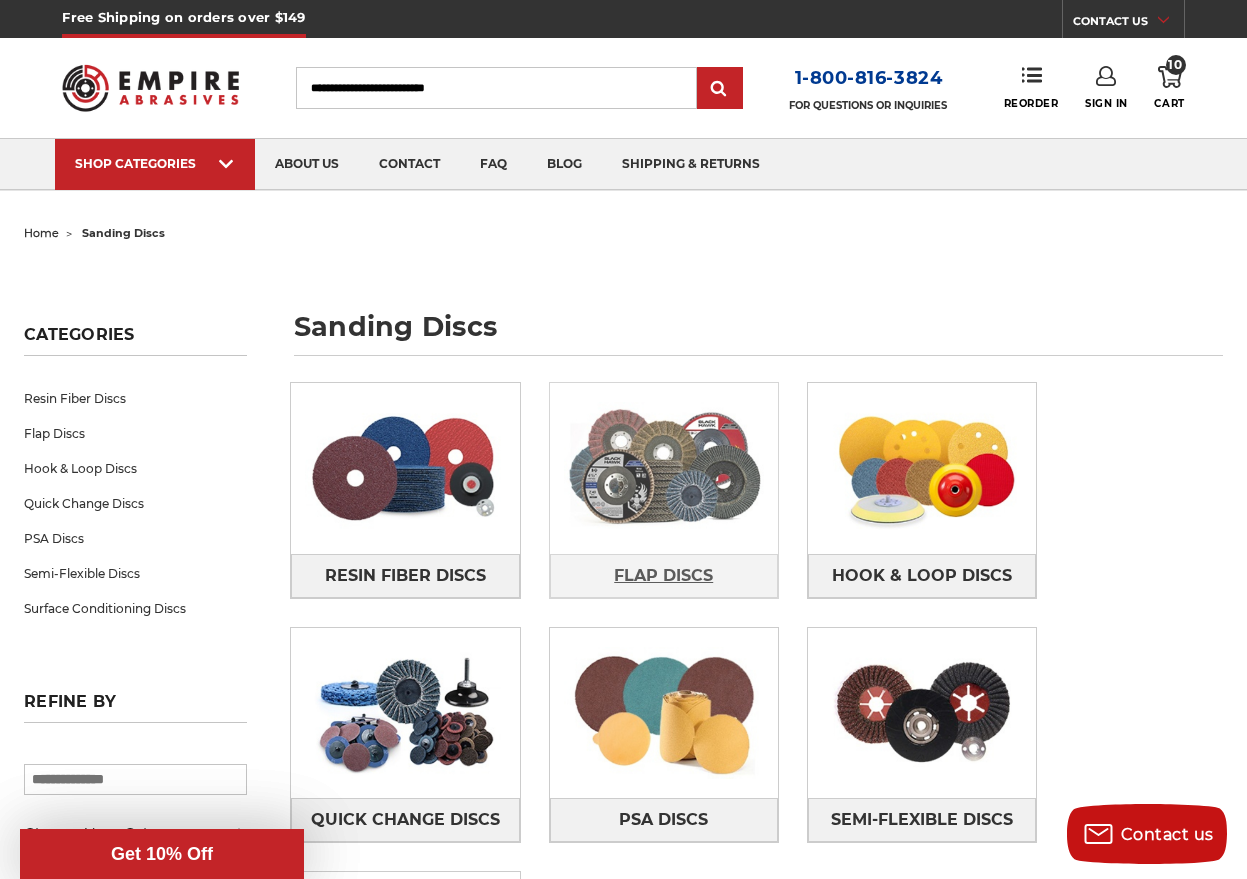 click on "Flap Discs" at bounding box center (663, 576) 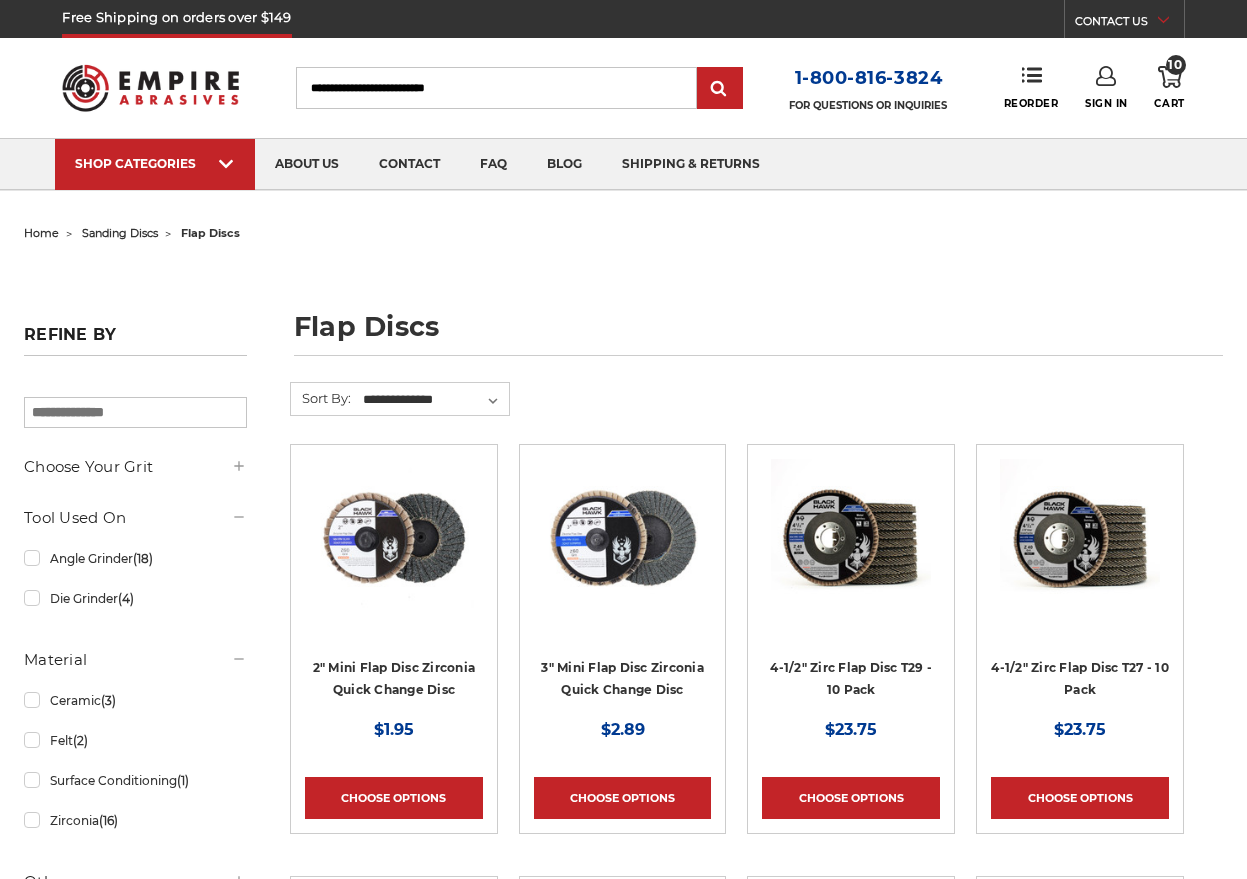 scroll, scrollTop: 0, scrollLeft: 0, axis: both 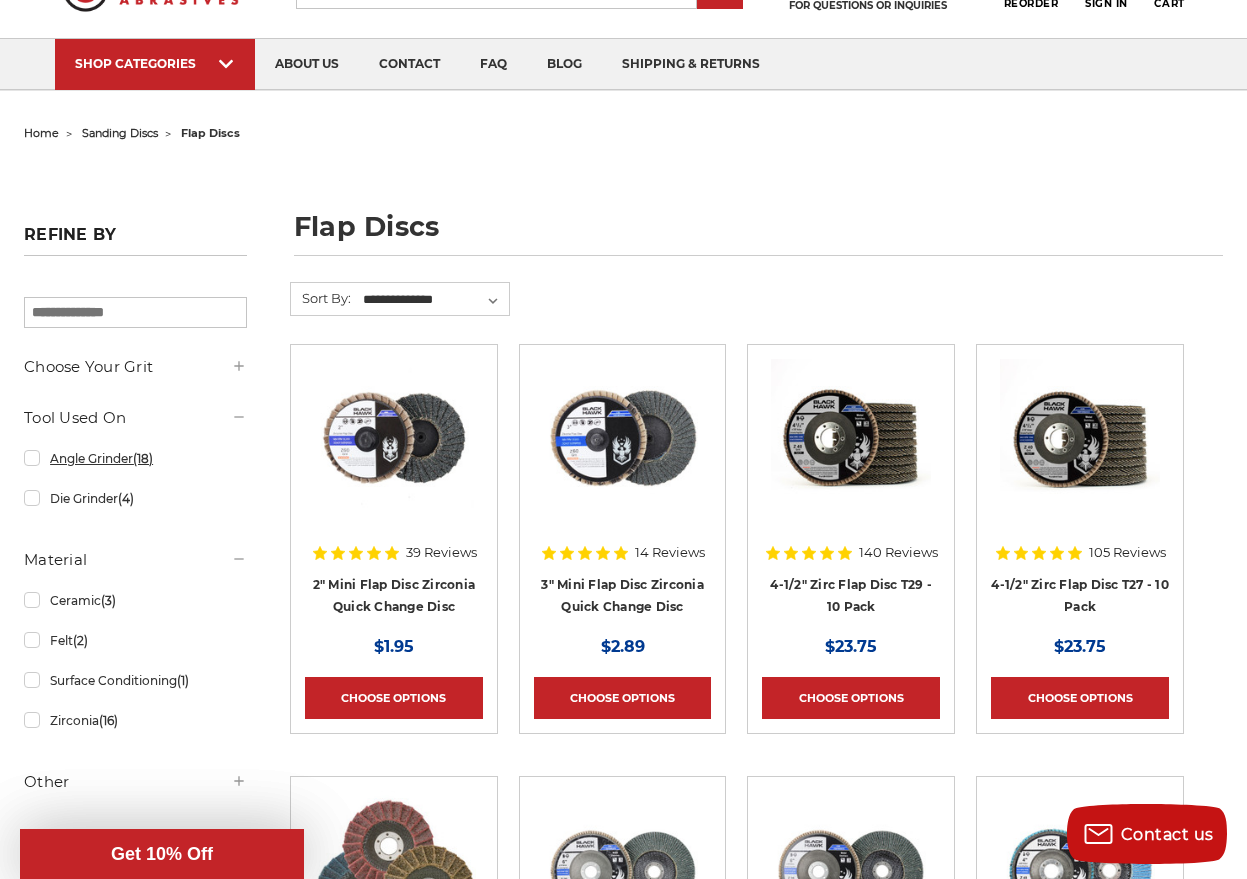 click on "Angle Grinder
(18)" at bounding box center (135, 458) 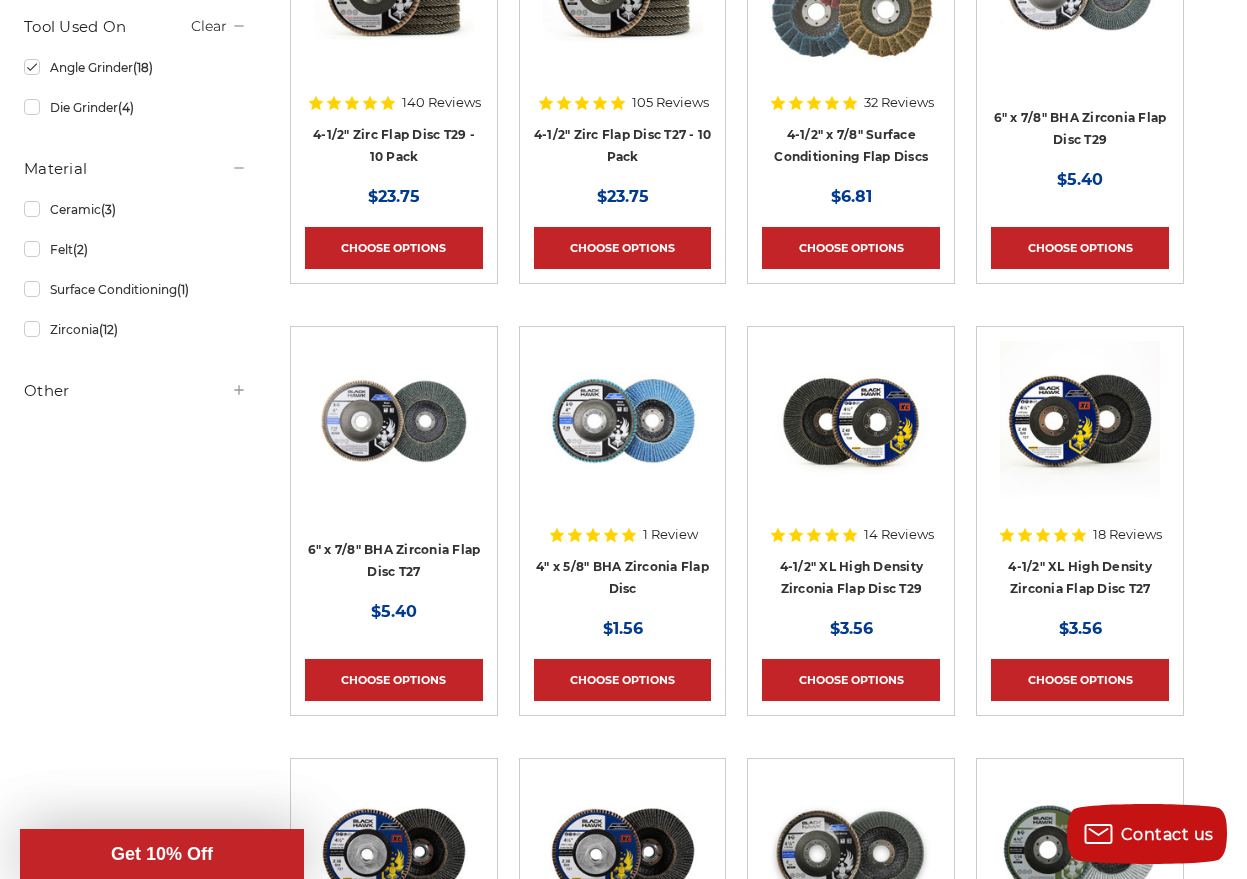 scroll, scrollTop: 500, scrollLeft: 0, axis: vertical 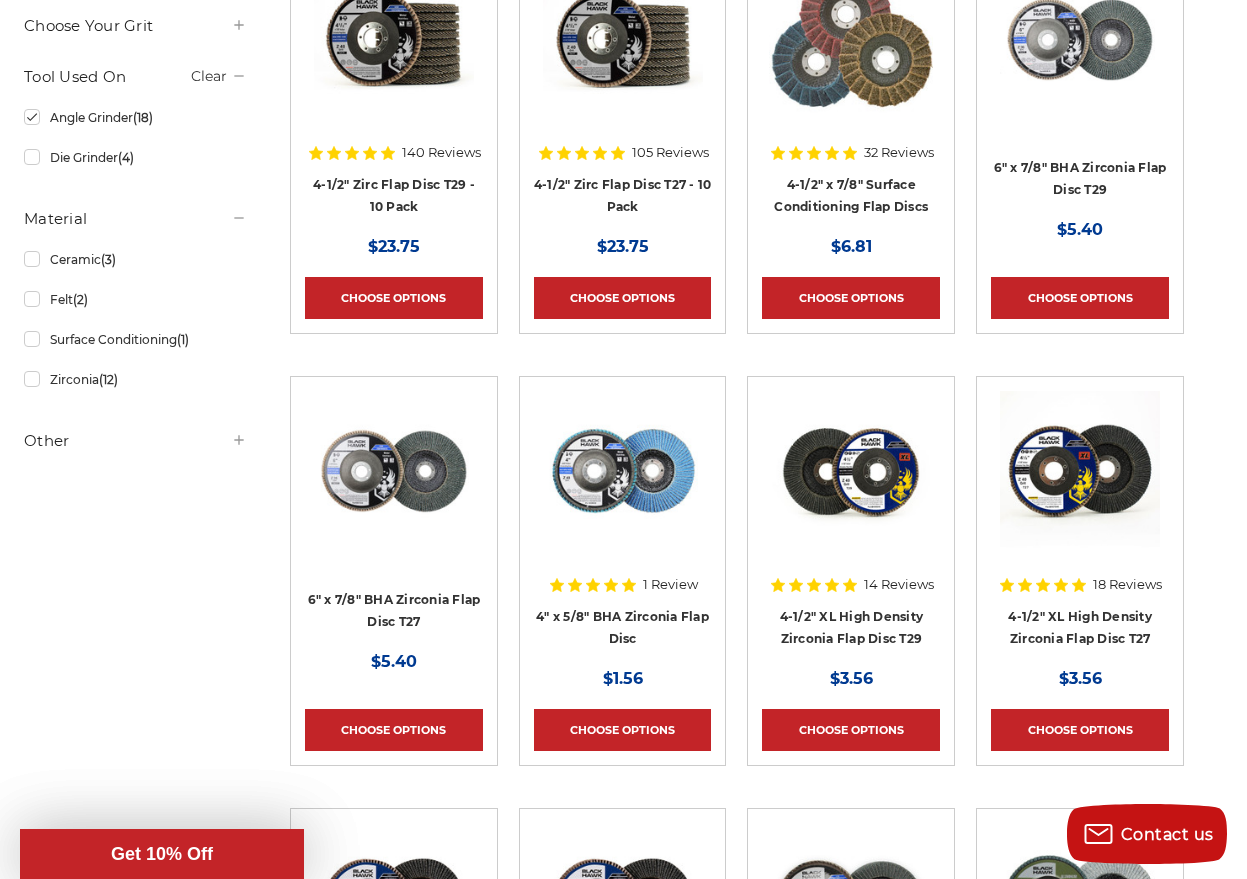 click 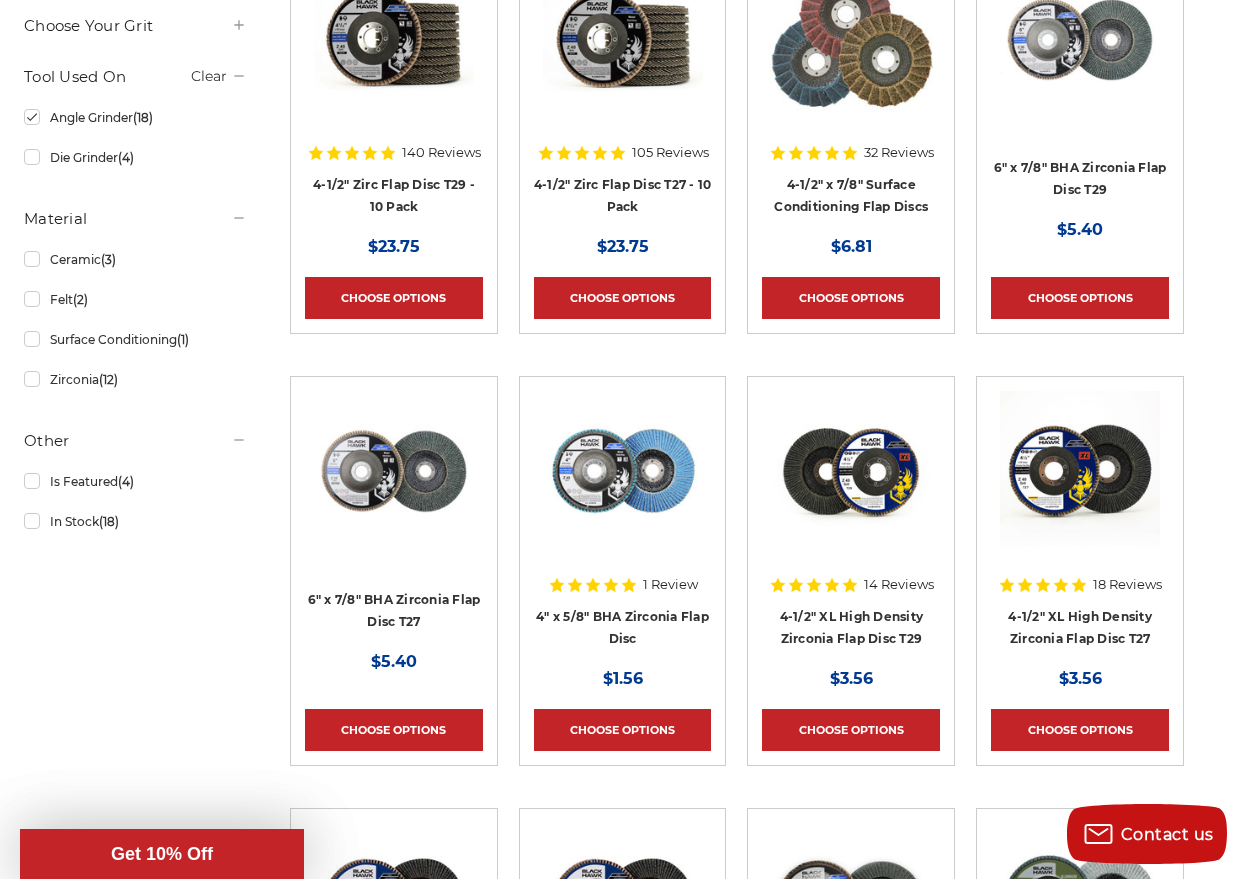 click 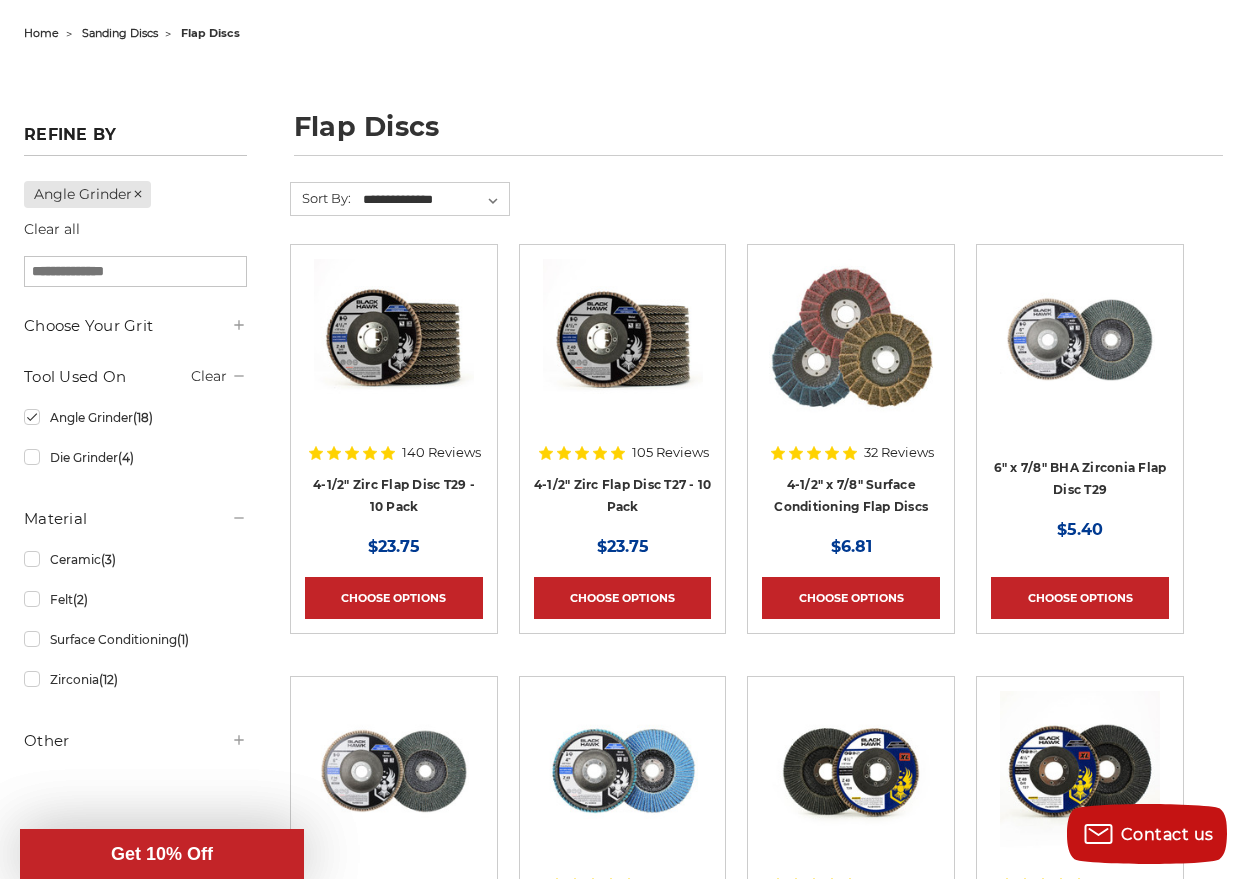 scroll, scrollTop: 300, scrollLeft: 0, axis: vertical 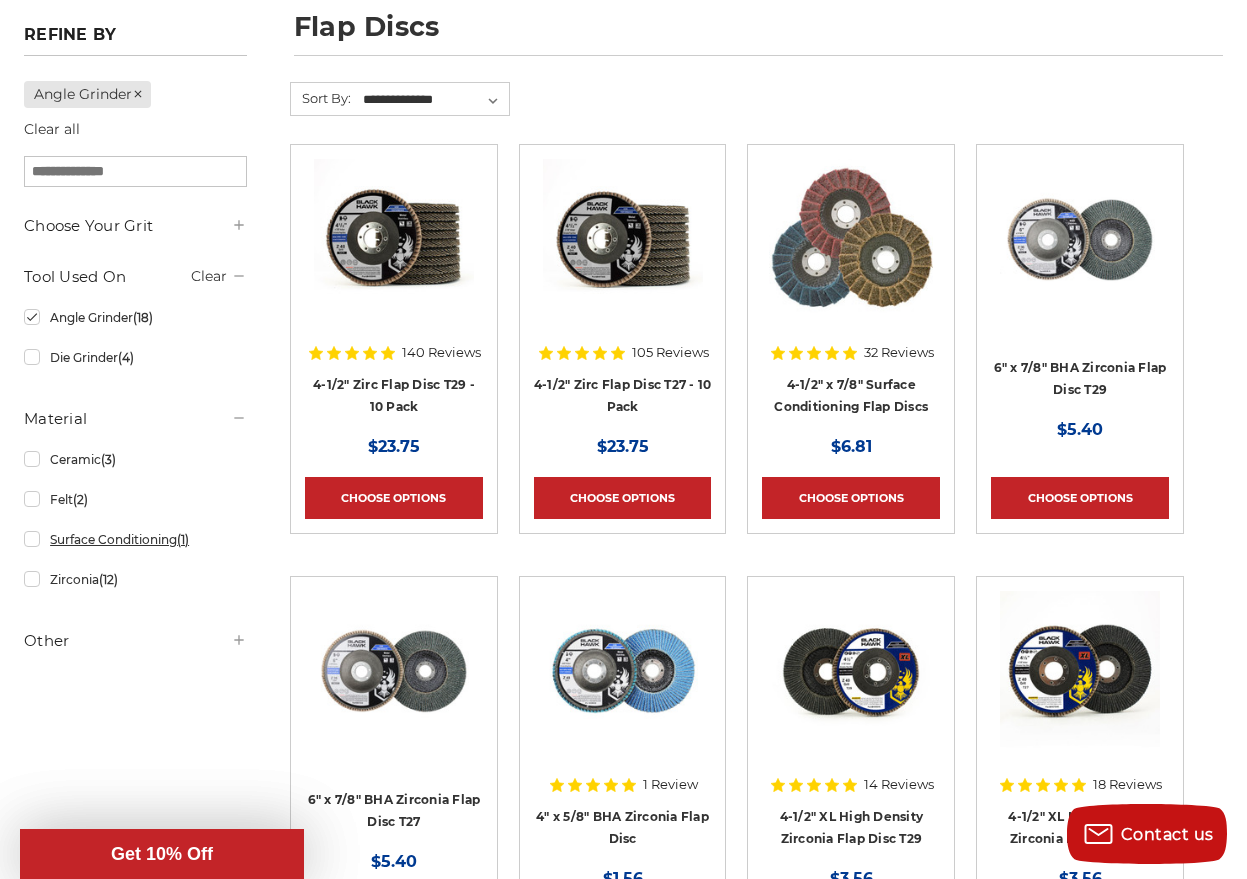 click on "Surface Conditioning
(1)" at bounding box center (135, 539) 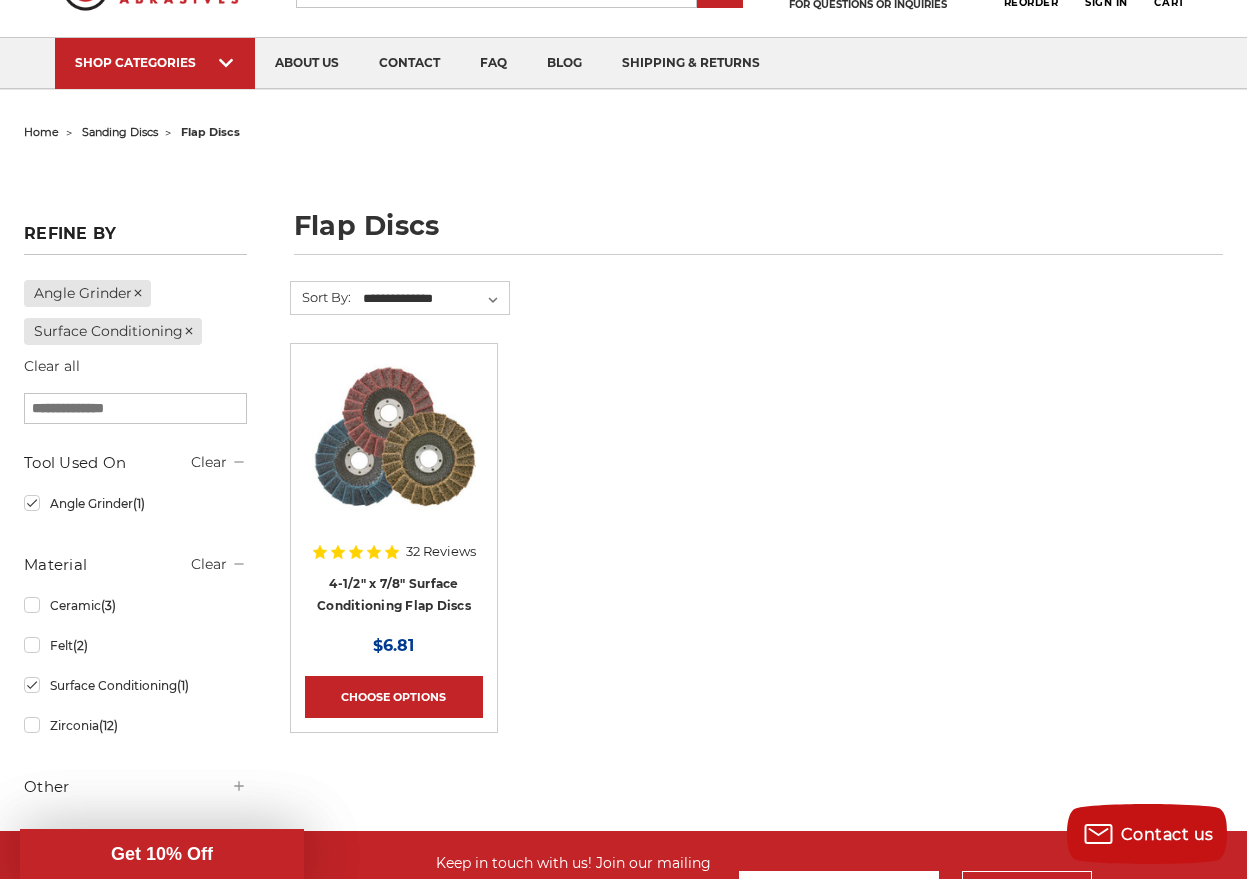 scroll, scrollTop: 100, scrollLeft: 0, axis: vertical 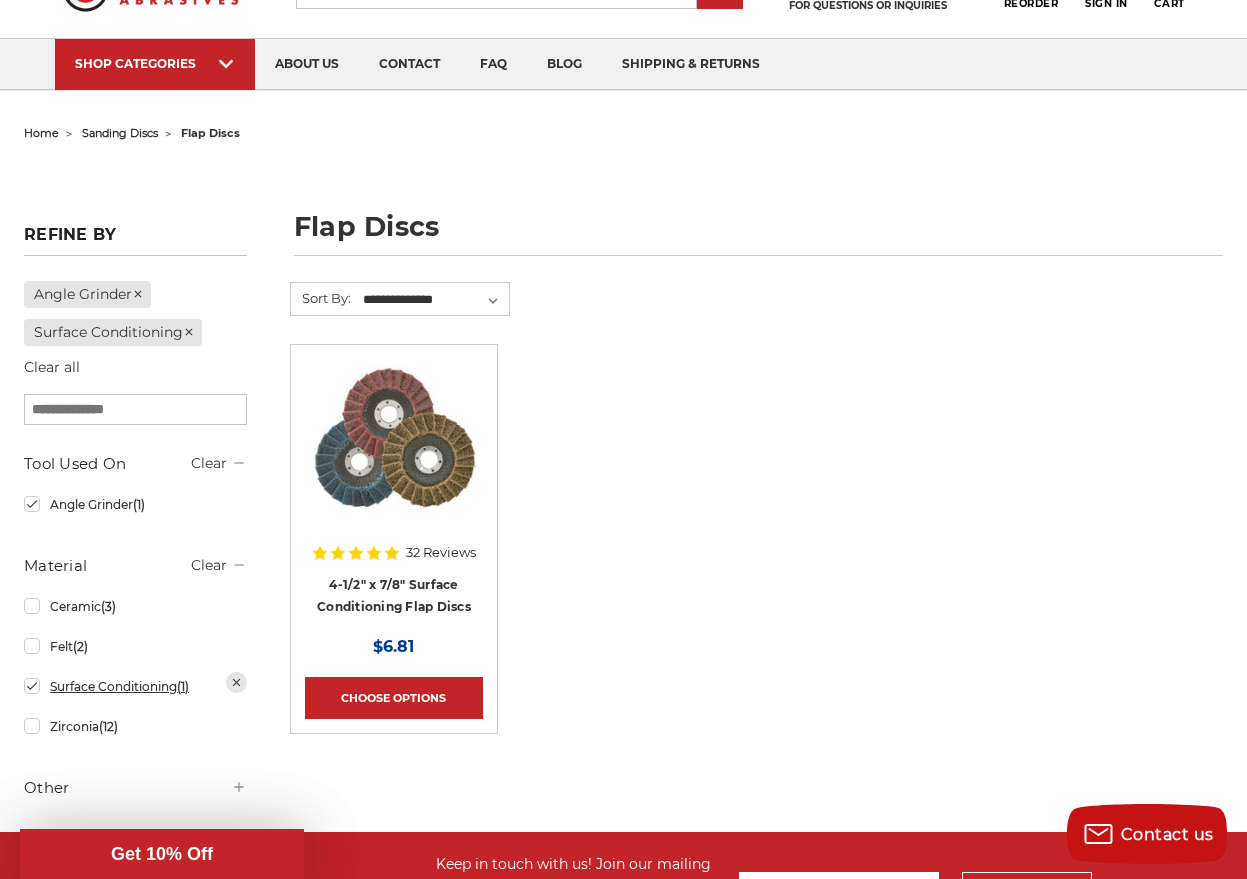 click on "Surface Conditioning
(1)" at bounding box center (135, 686) 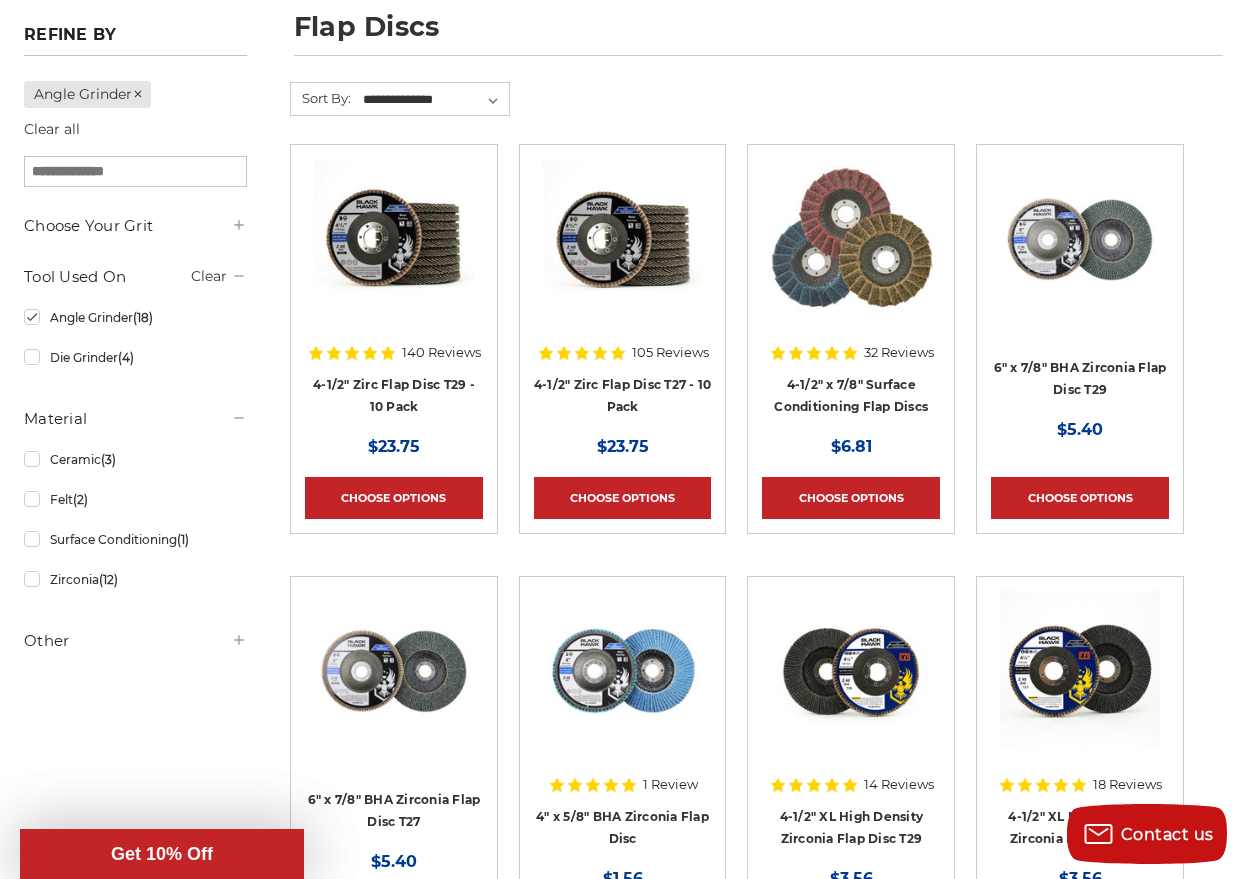 scroll, scrollTop: 400, scrollLeft: 0, axis: vertical 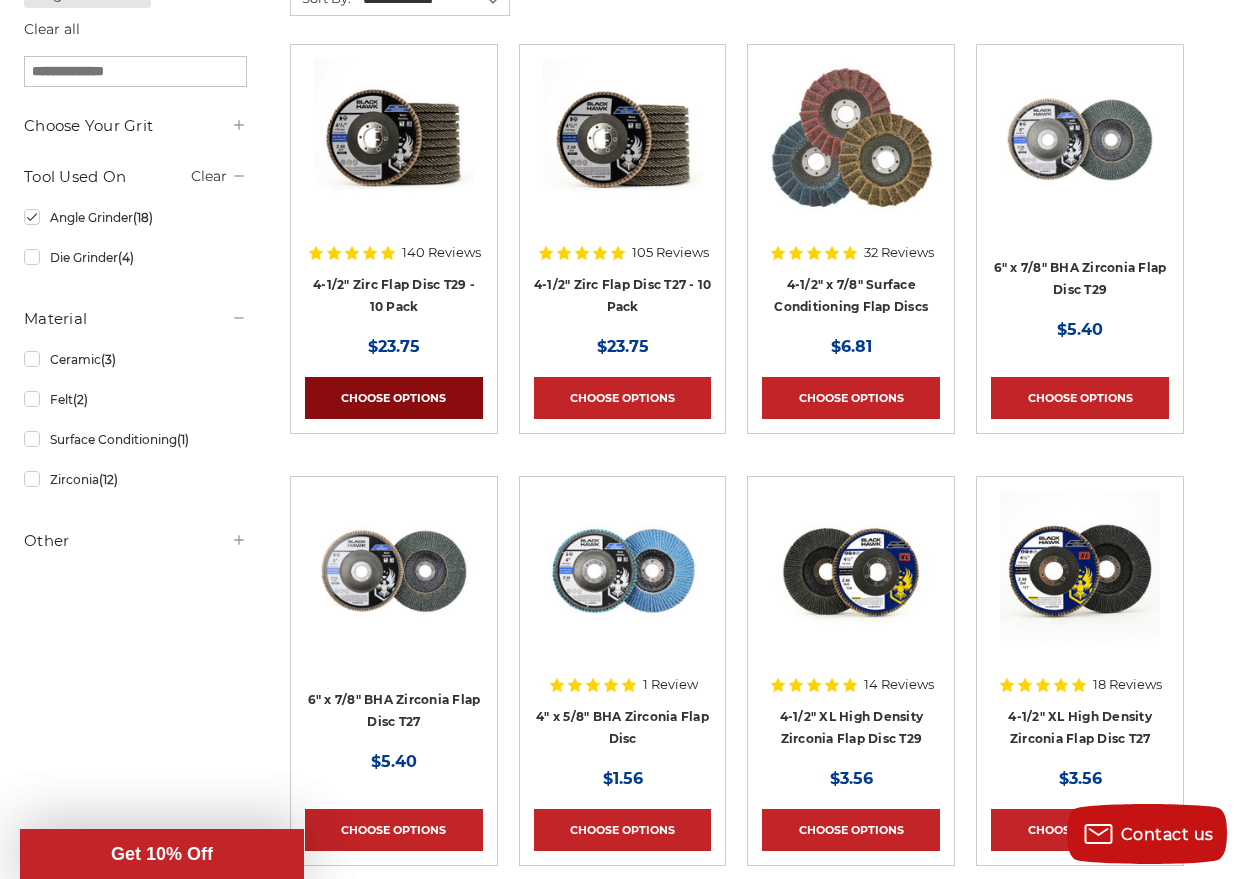 click on "Choose Options" at bounding box center (394, 398) 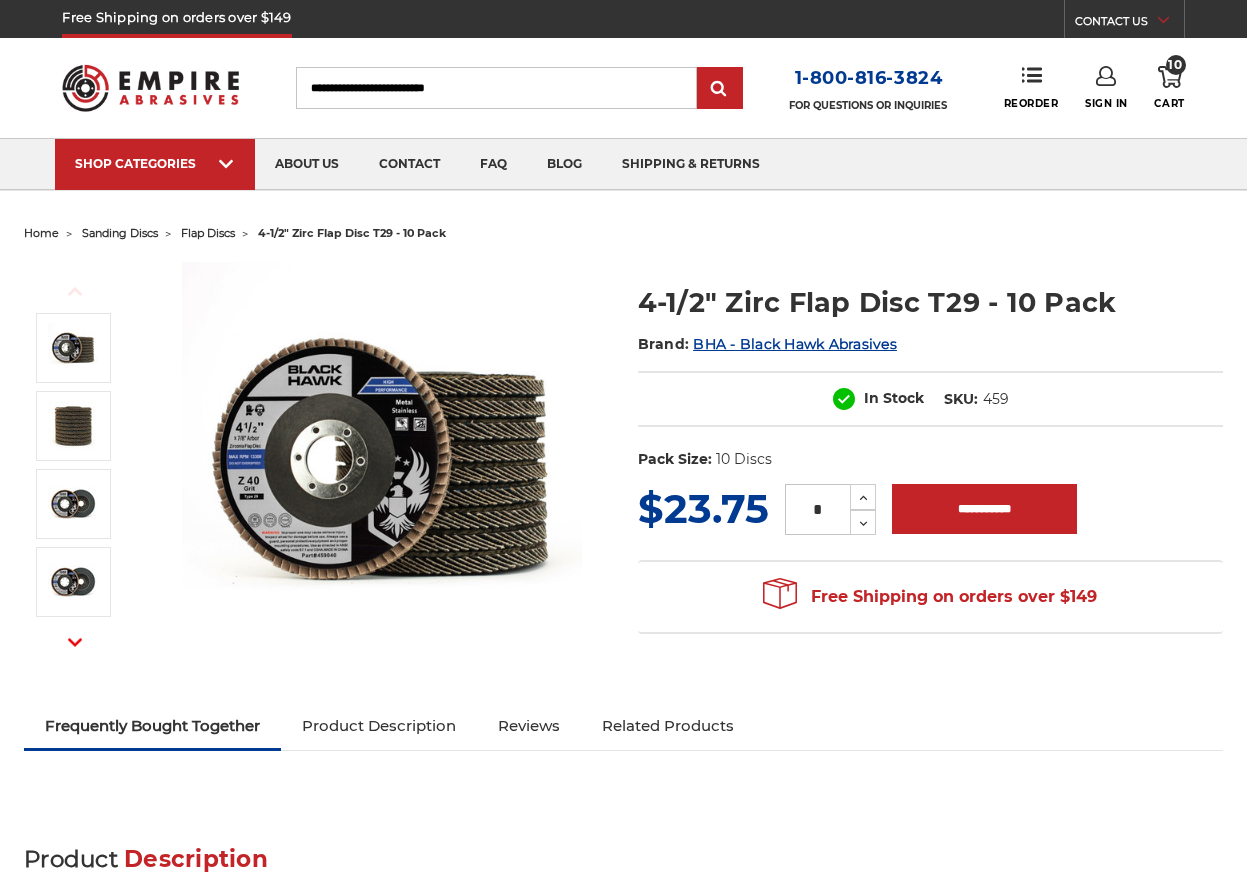 scroll, scrollTop: 0, scrollLeft: 0, axis: both 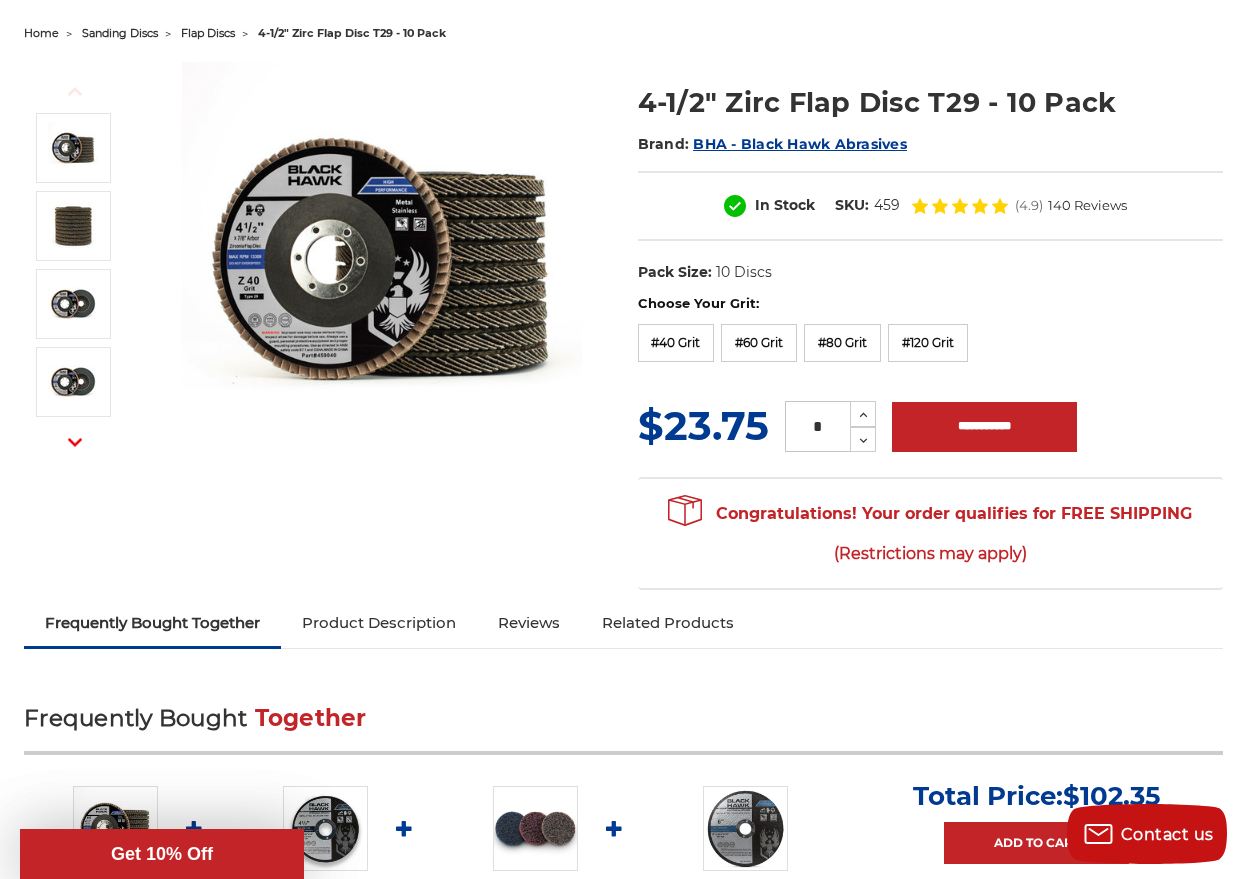 click on "Product Description" at bounding box center (379, 623) 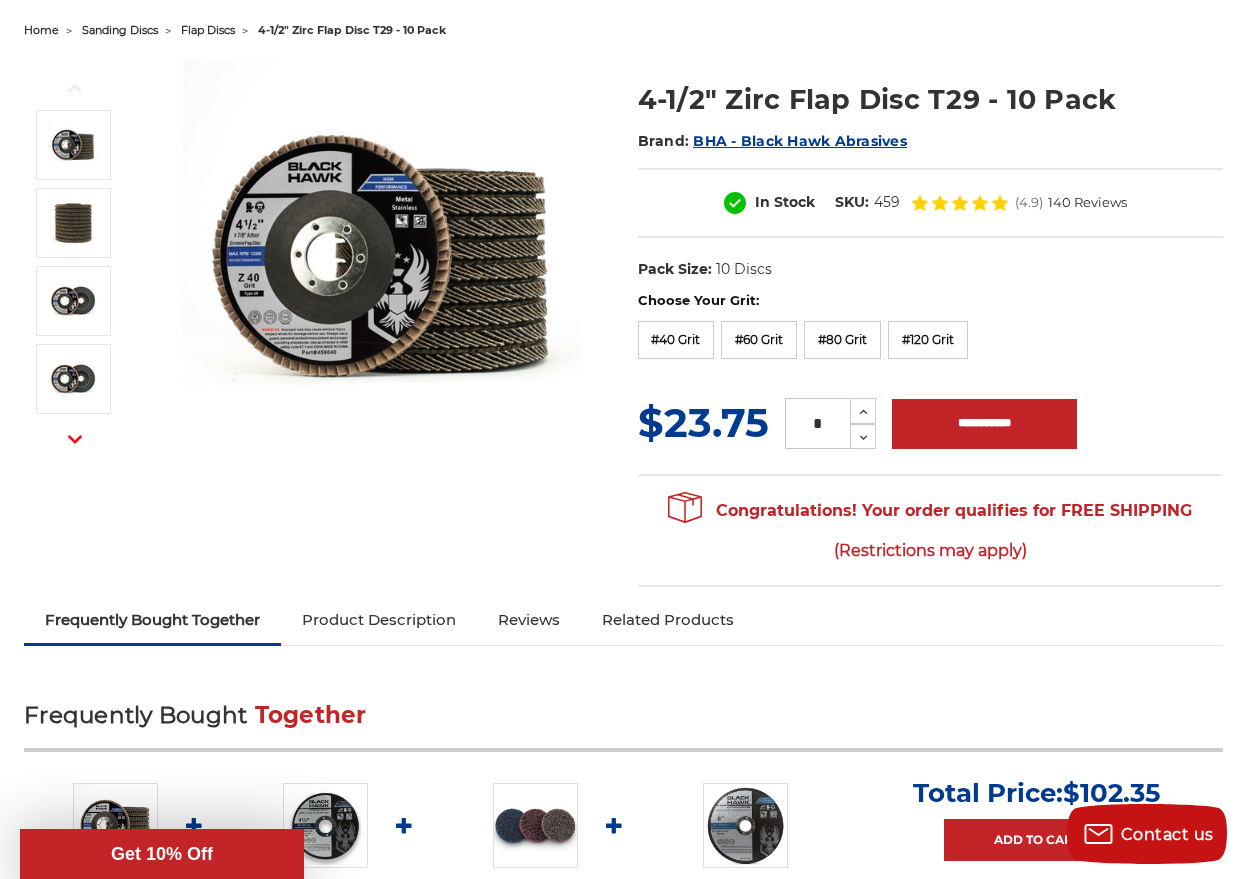 scroll, scrollTop: 200, scrollLeft: 0, axis: vertical 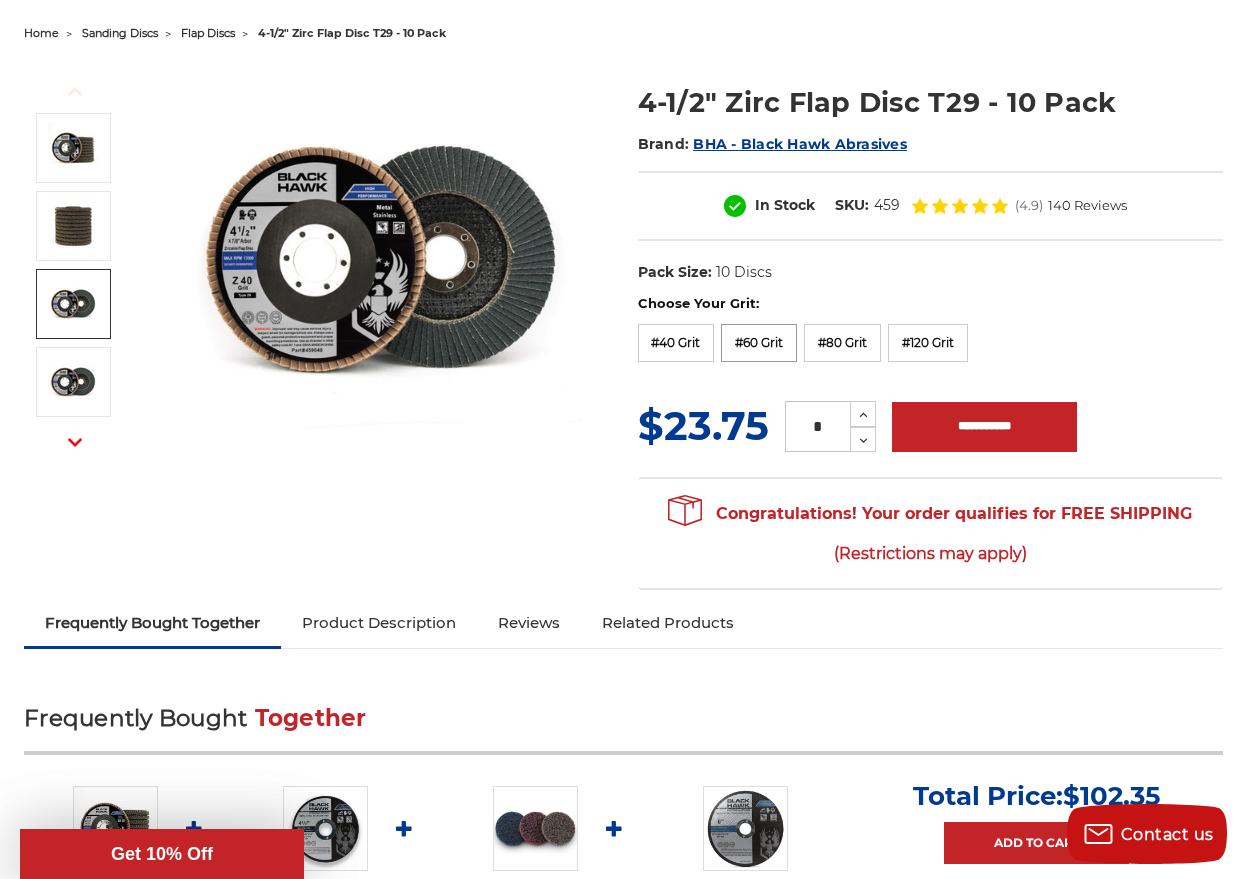 click on "#60 Grit" at bounding box center (759, 343) 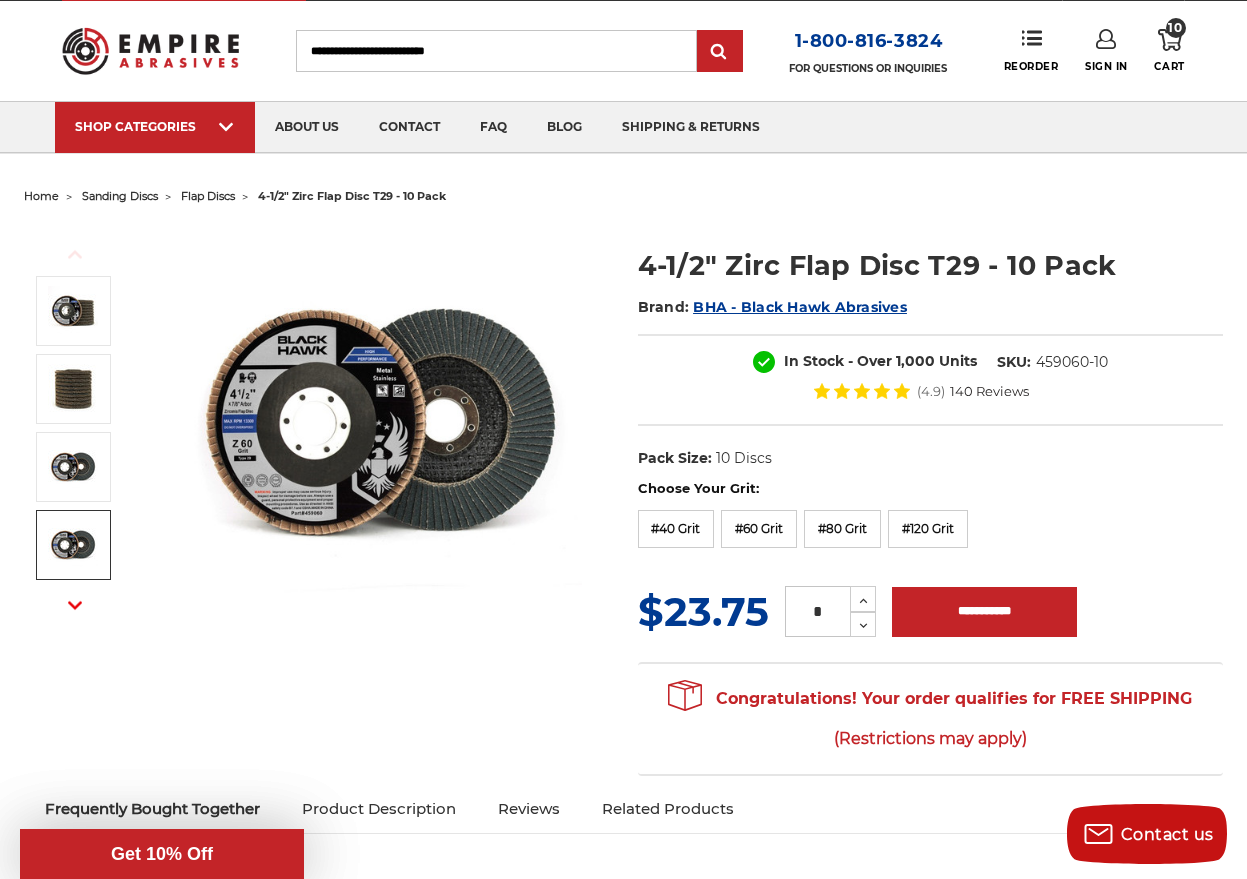 scroll, scrollTop: 100, scrollLeft: 0, axis: vertical 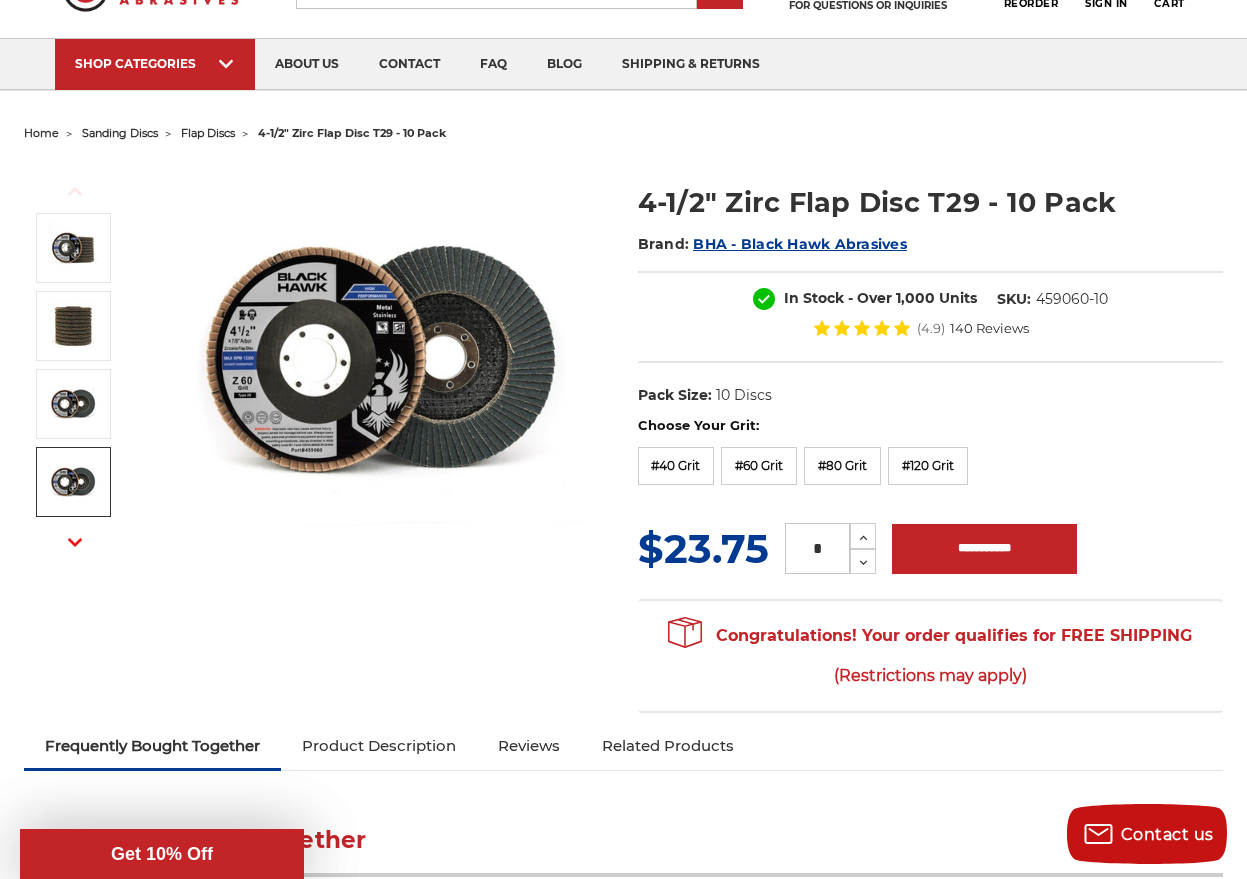 drag, startPoint x: 809, startPoint y: 540, endPoint x: 821, endPoint y: 538, distance: 12.165525 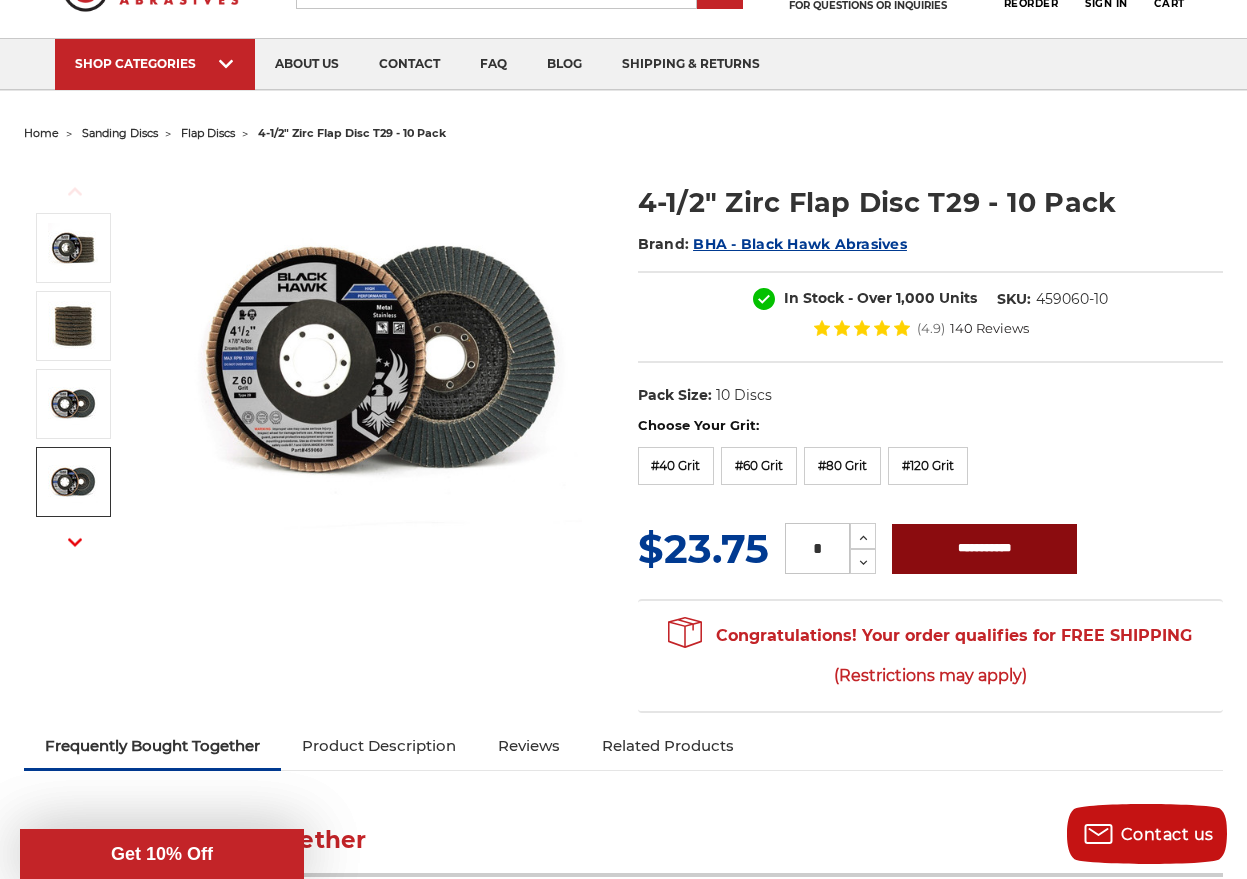 type on "*" 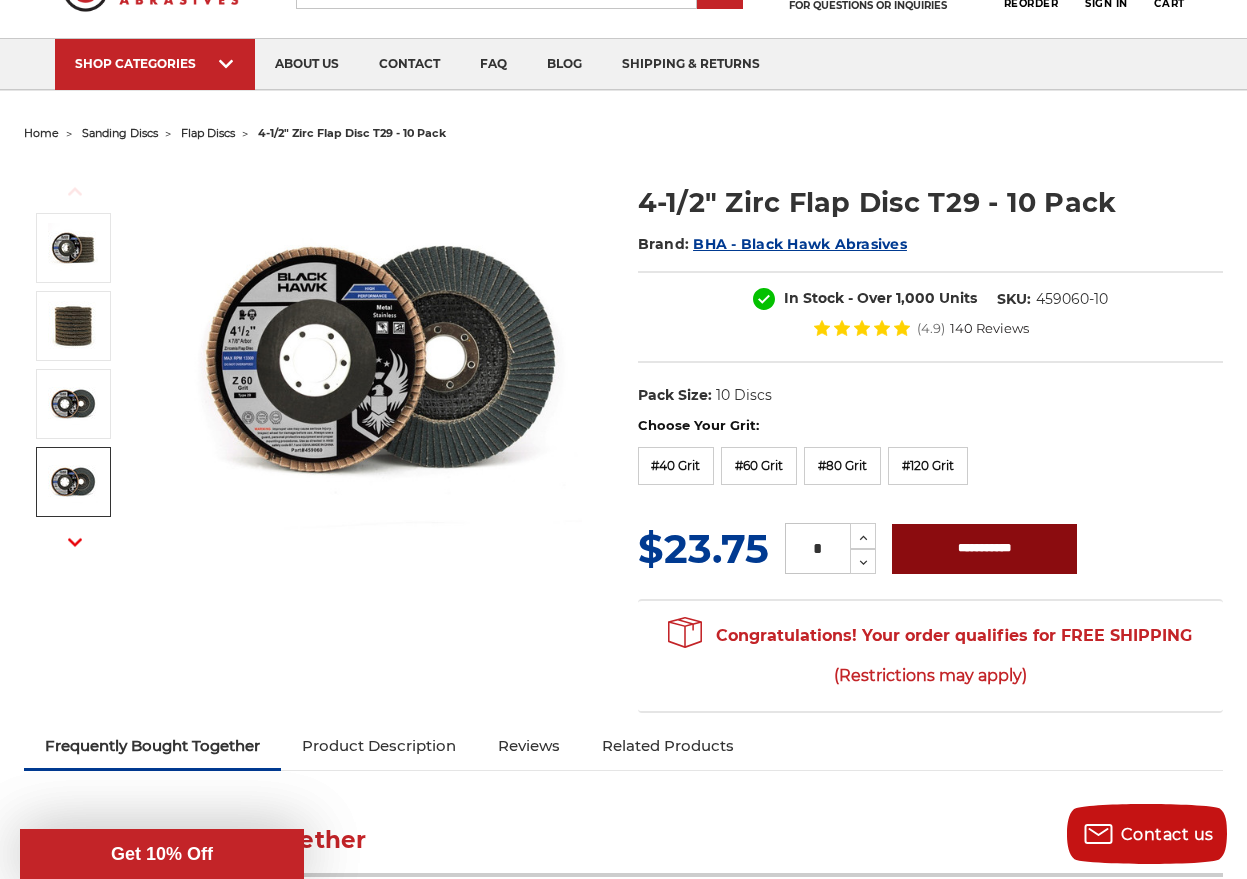 click on "**********" at bounding box center (984, 549) 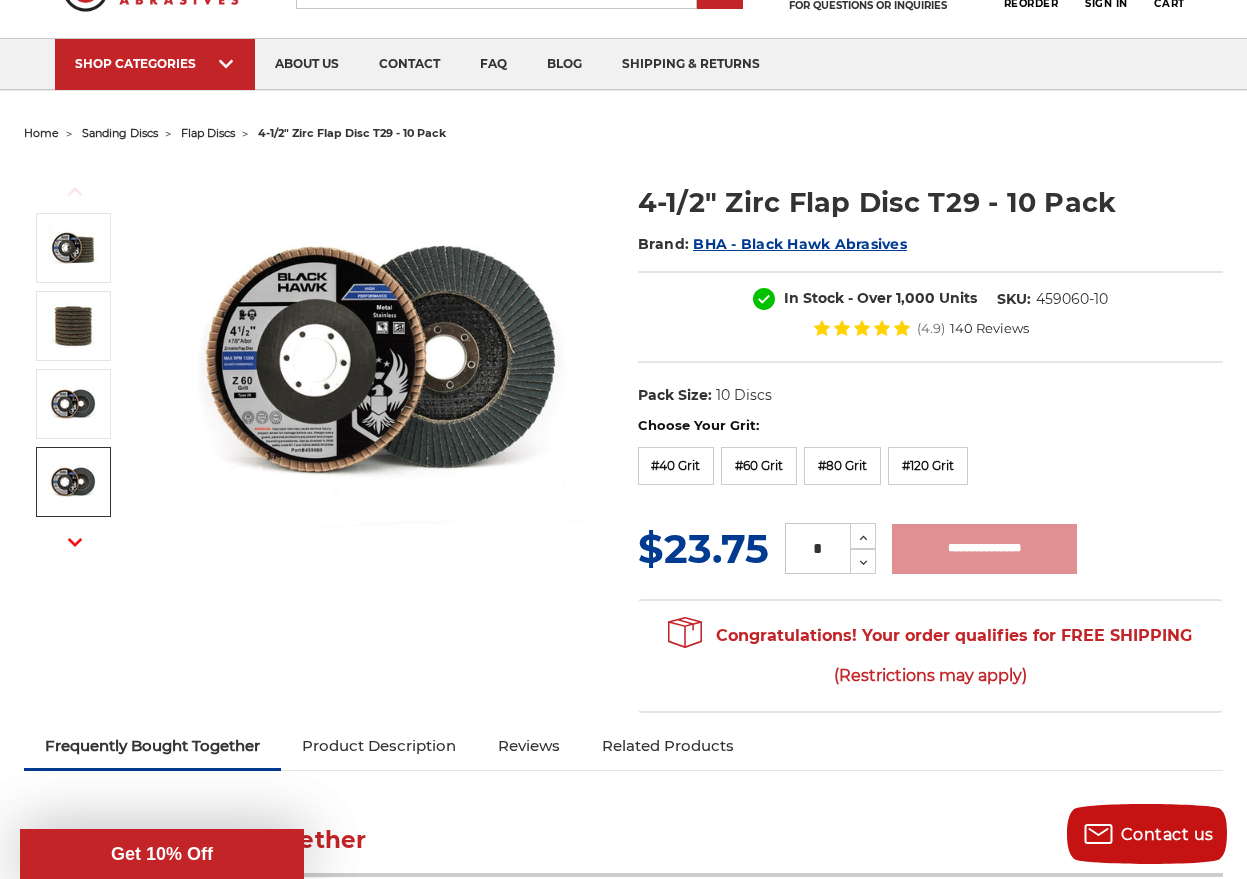 type on "**********" 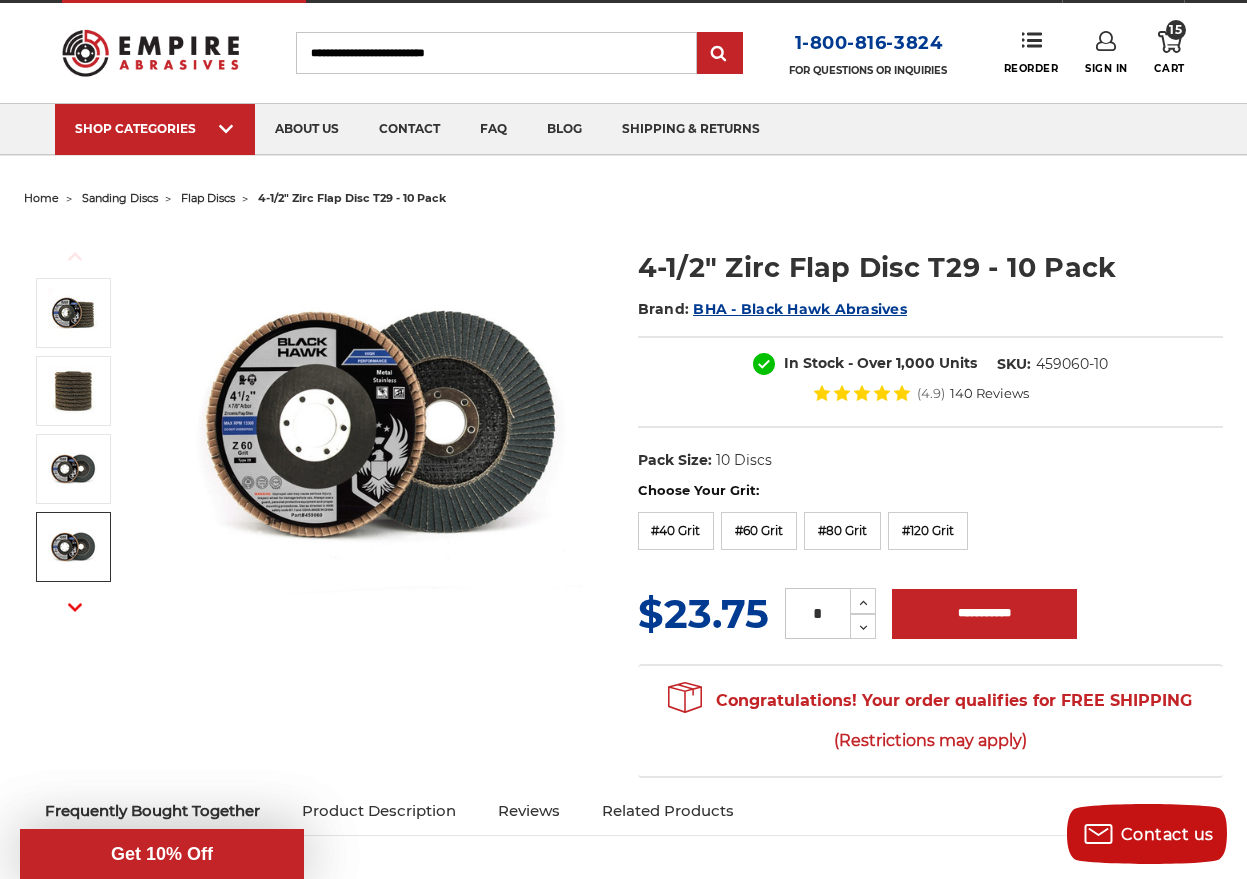 scroll, scrollTop: 0, scrollLeft: 0, axis: both 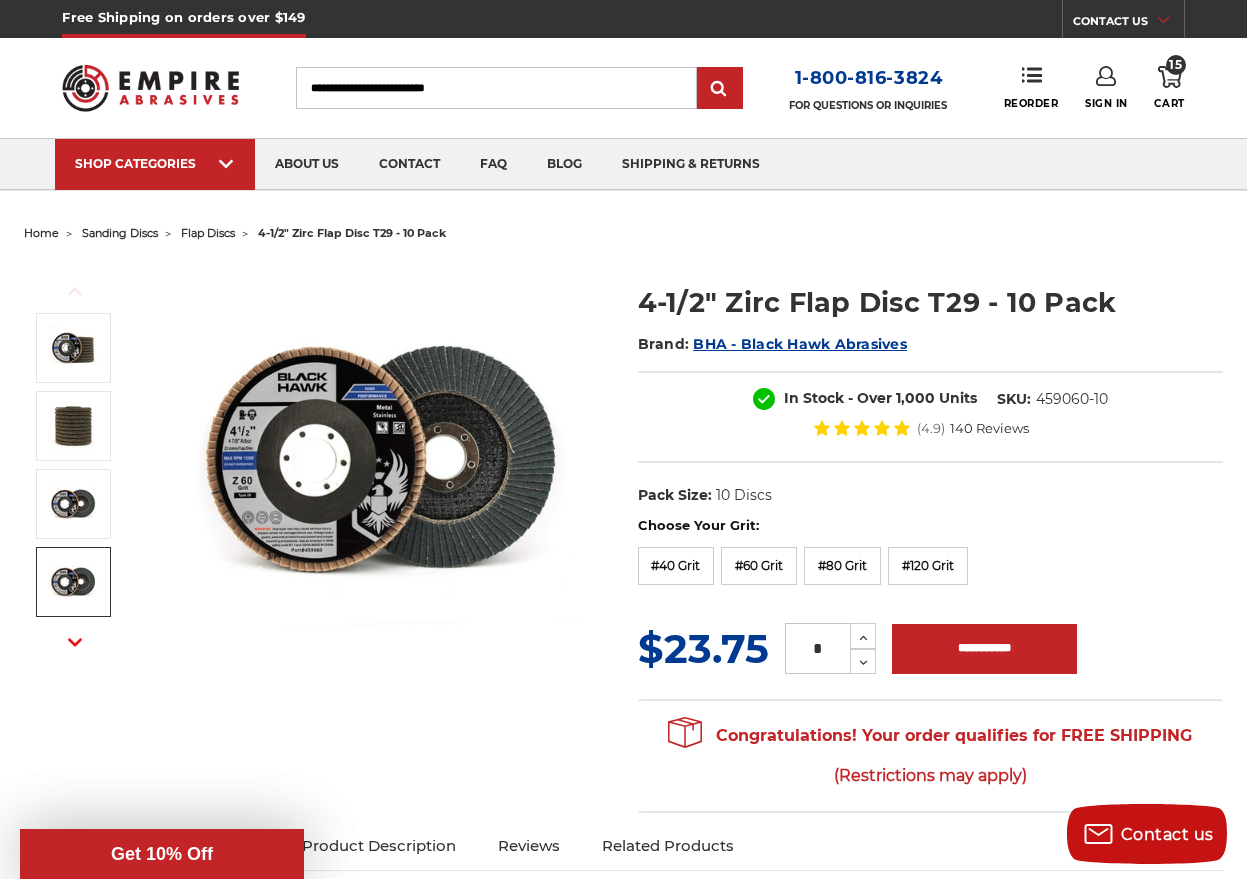 click 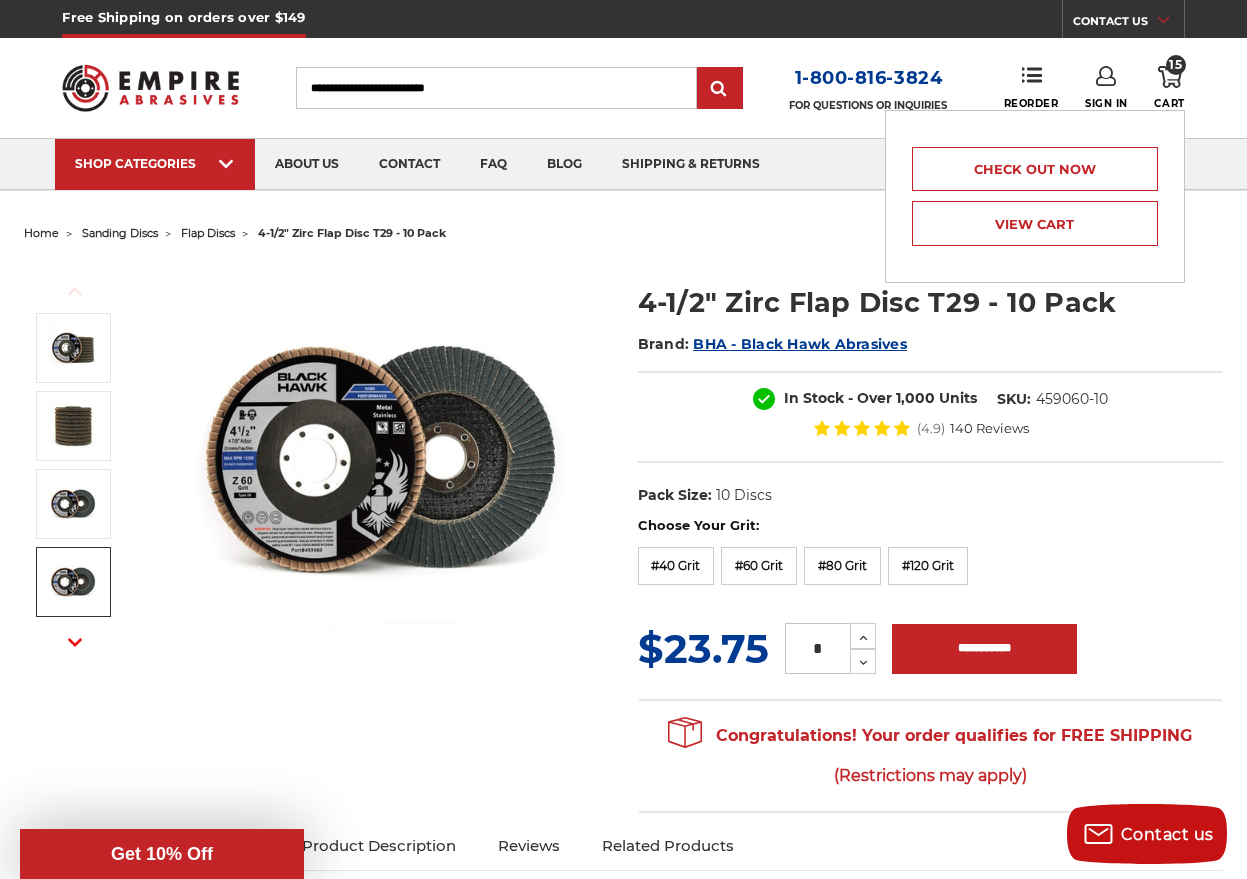 click on "home
sanding discs
flap discs
4-1/2" zirc flap disc t29 - 10 pack
Previous" at bounding box center [623, 3665] 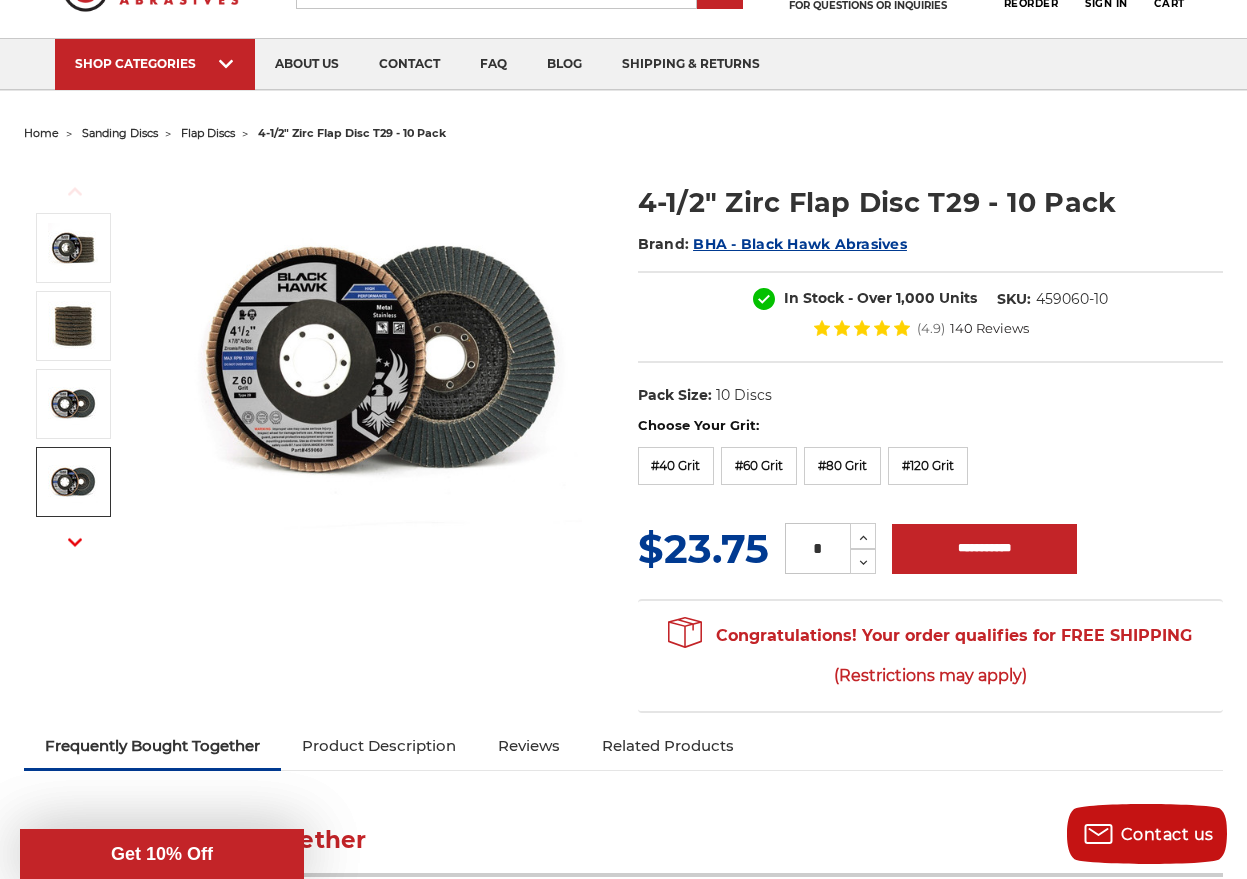 scroll, scrollTop: 0, scrollLeft: 0, axis: both 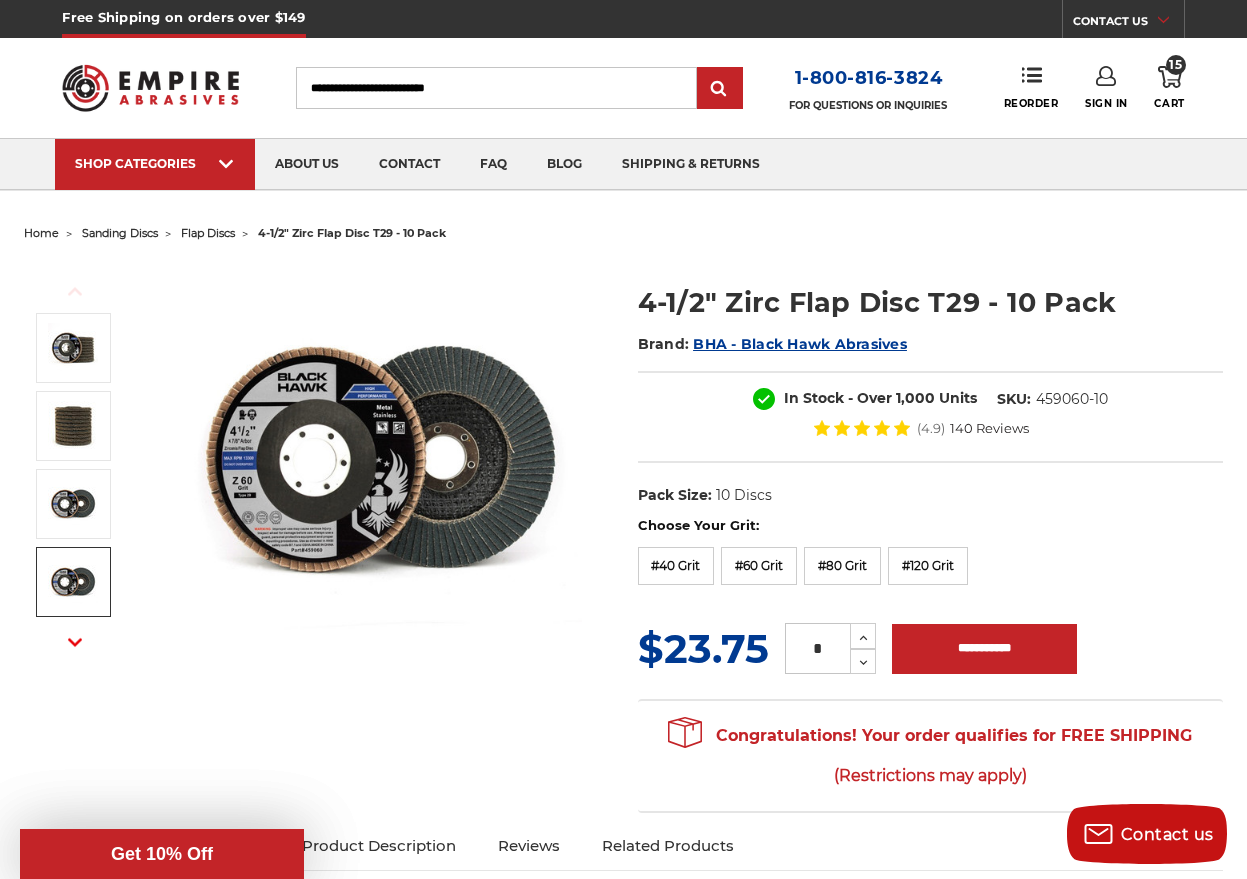 click on "15
Cart" at bounding box center [1169, 88] 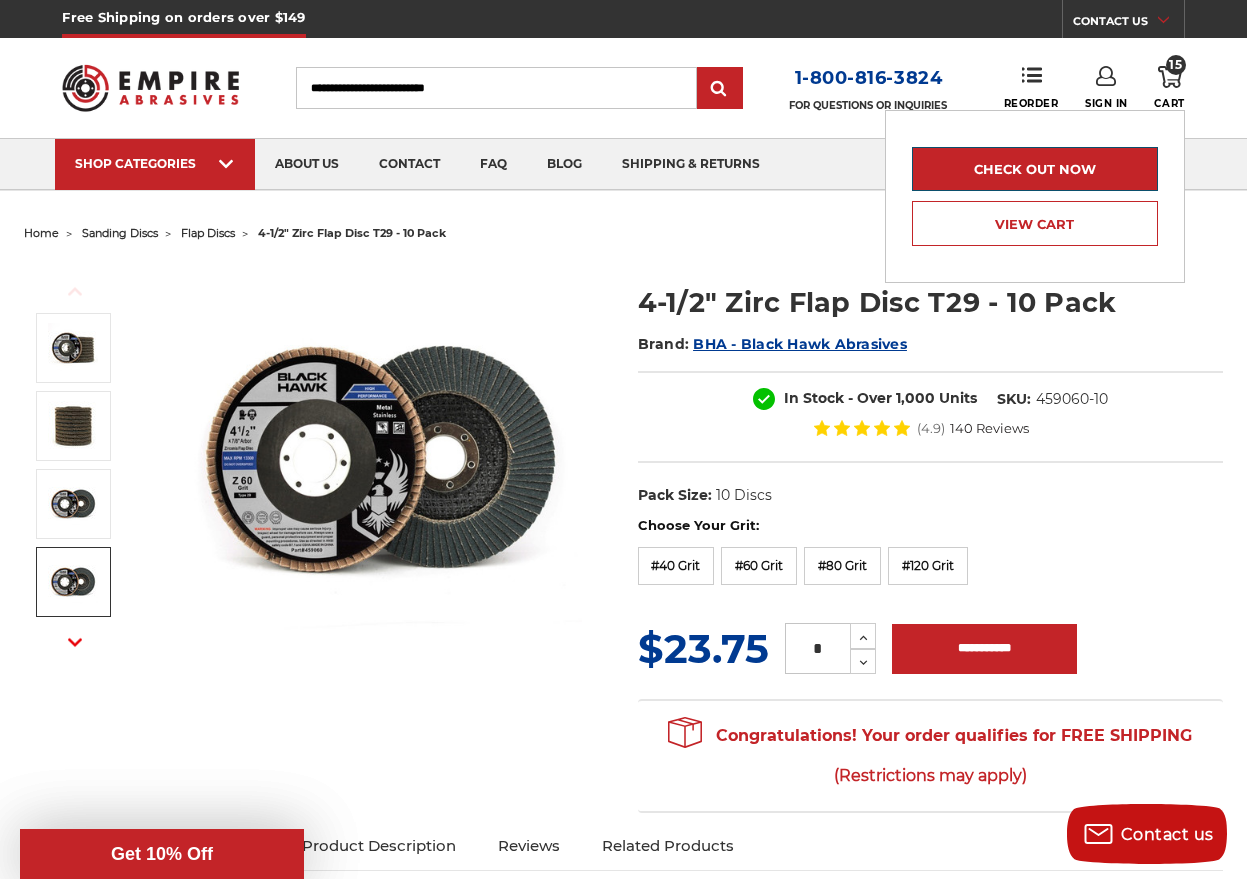 click on "Check out now" at bounding box center [1035, 169] 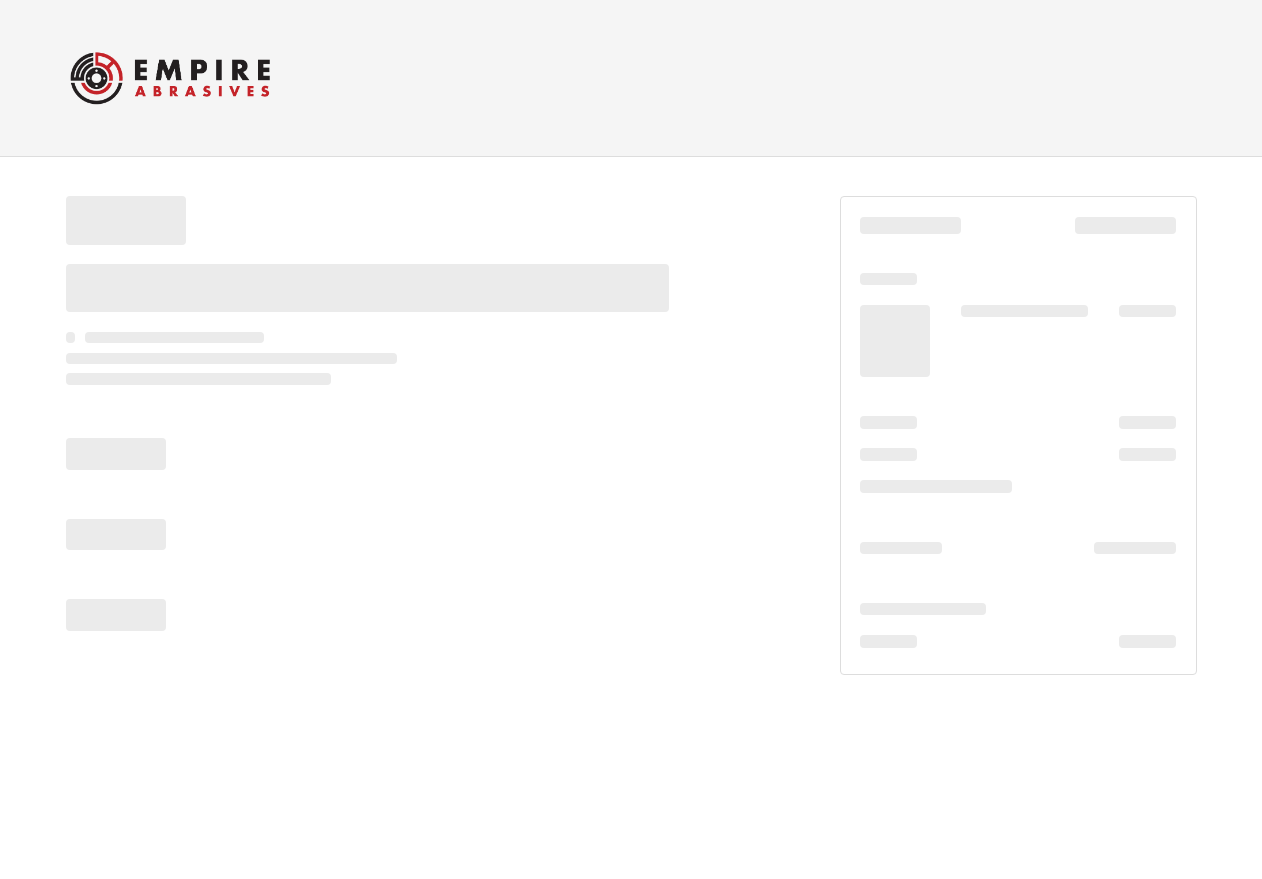 scroll, scrollTop: 0, scrollLeft: 0, axis: both 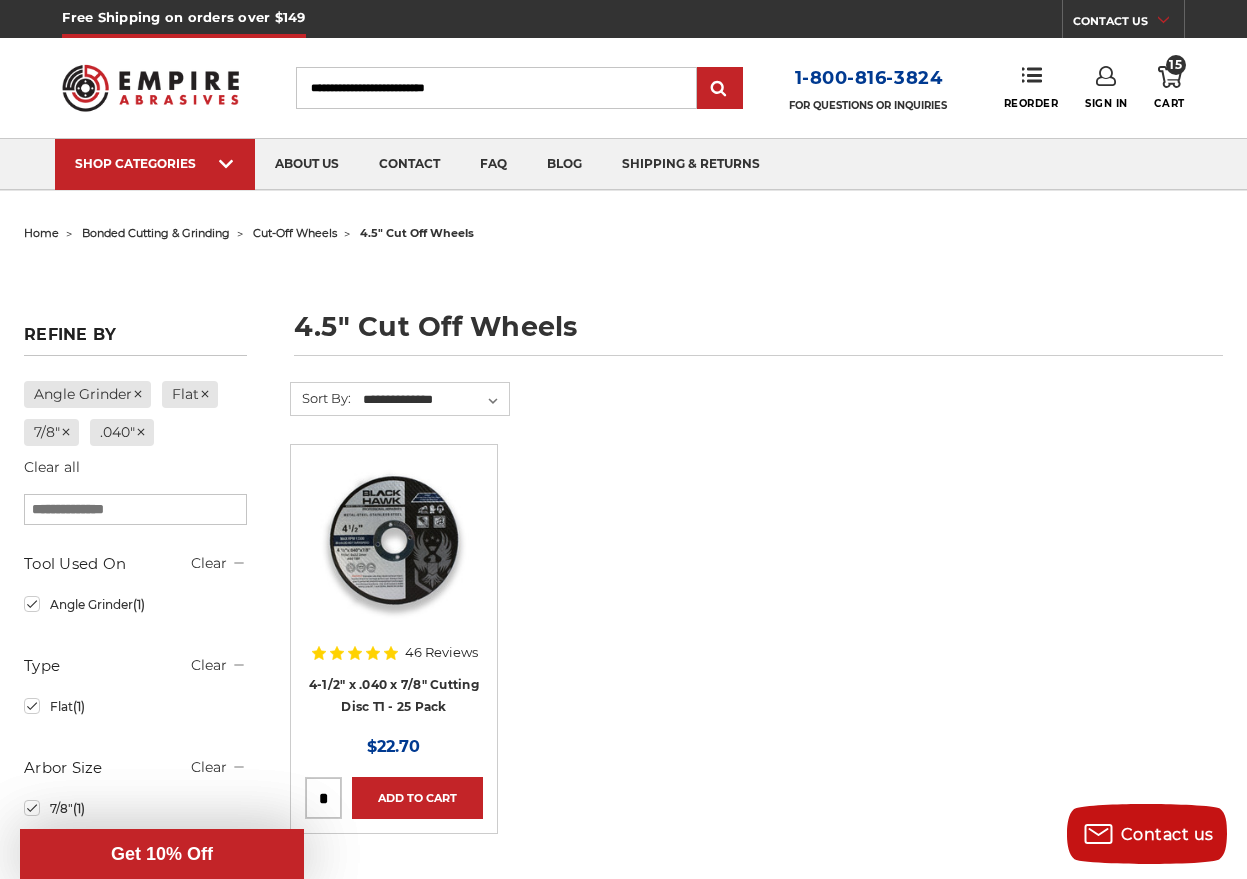click 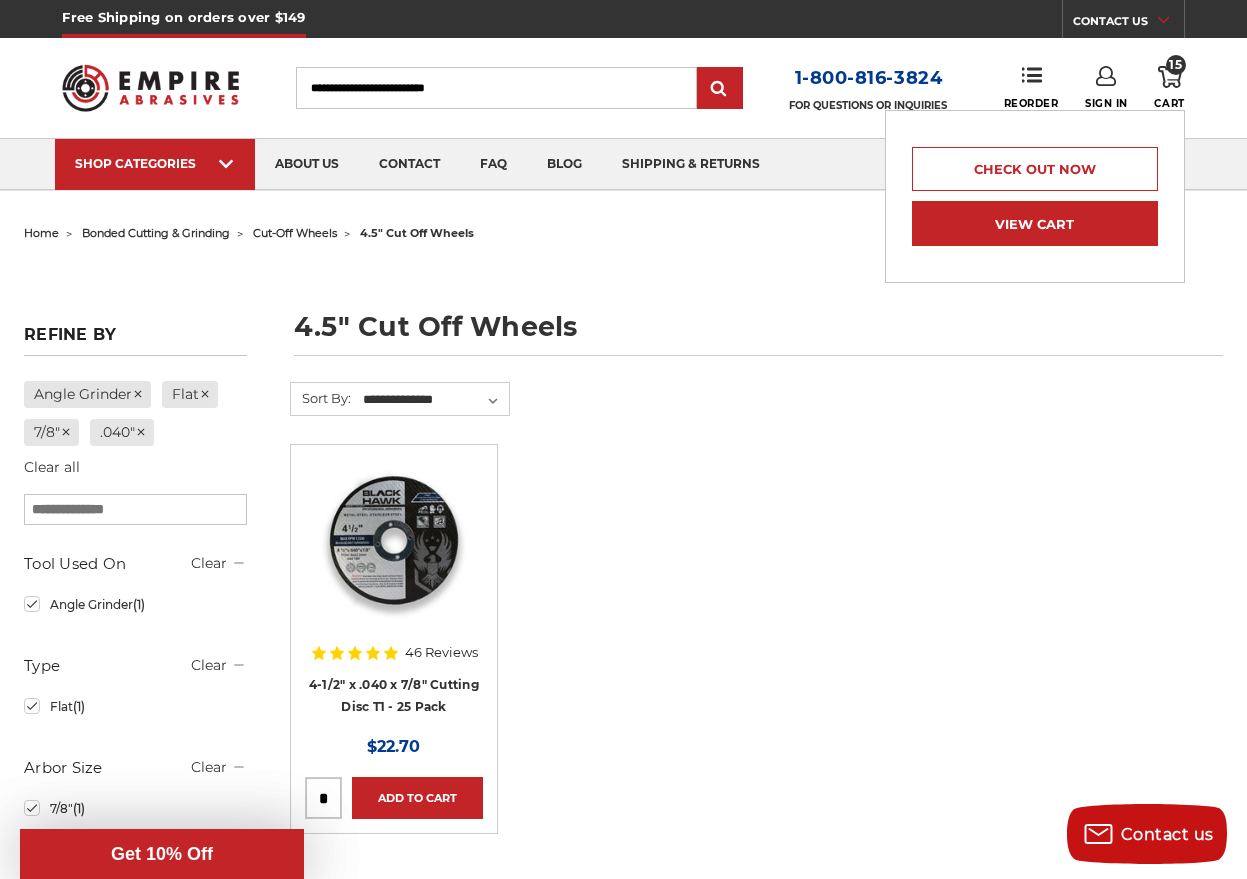 click on "View Cart" at bounding box center [1035, 223] 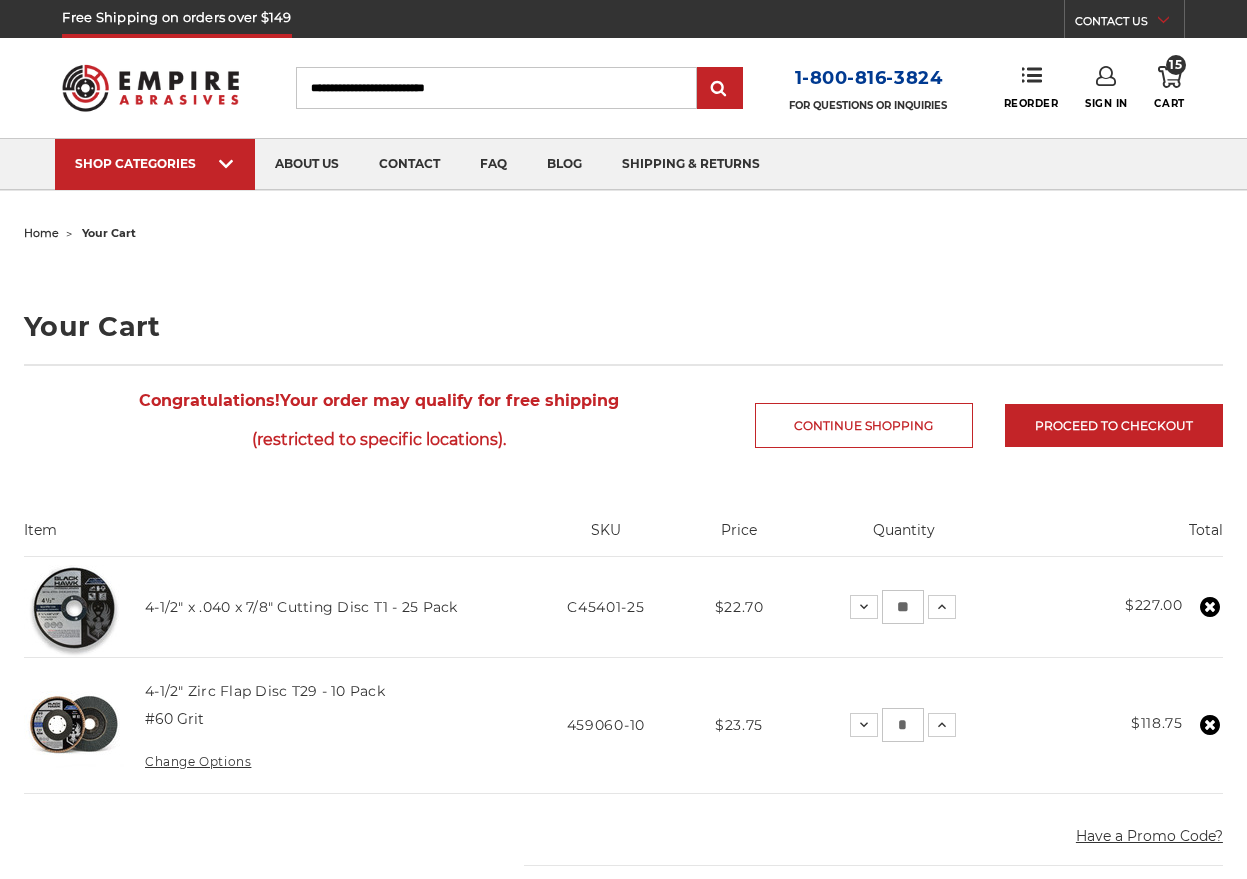 scroll, scrollTop: 0, scrollLeft: 0, axis: both 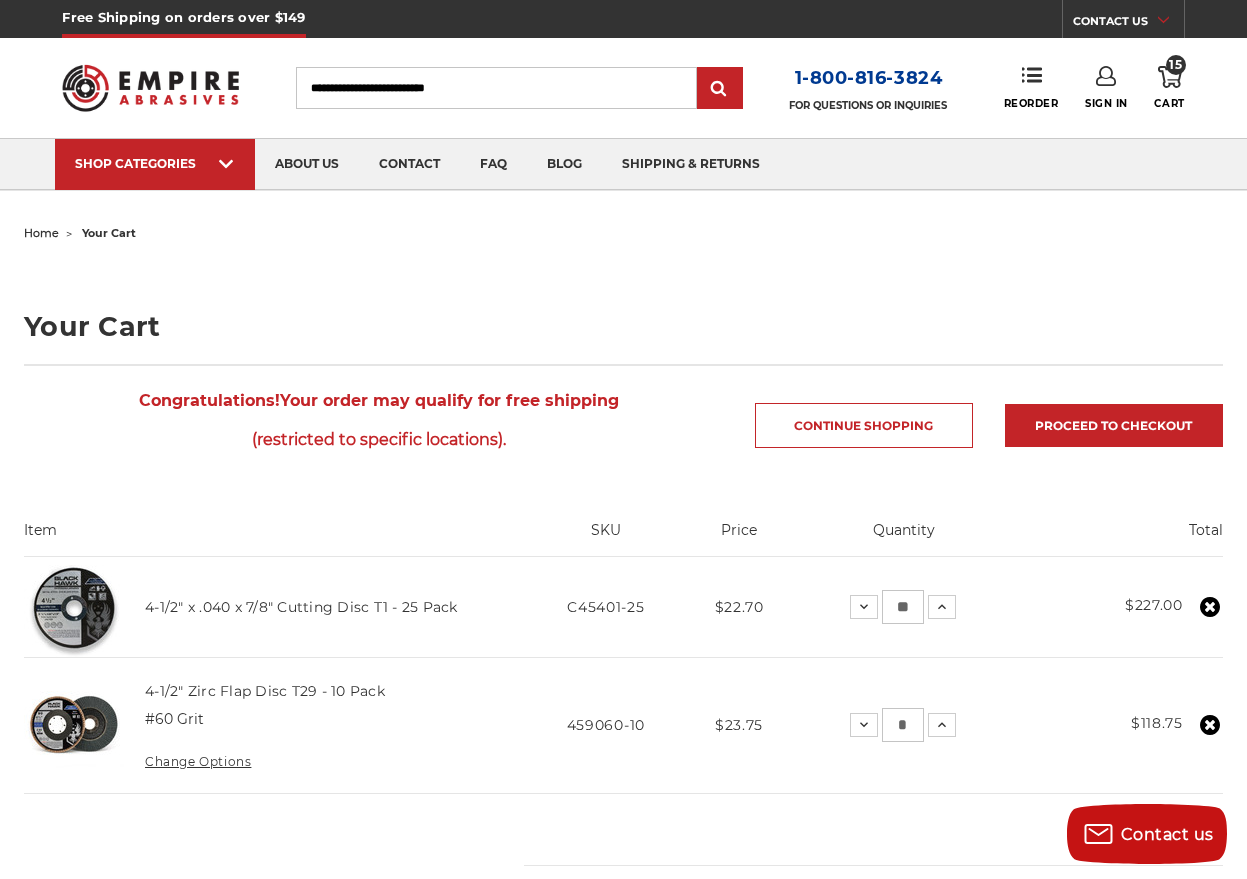 click 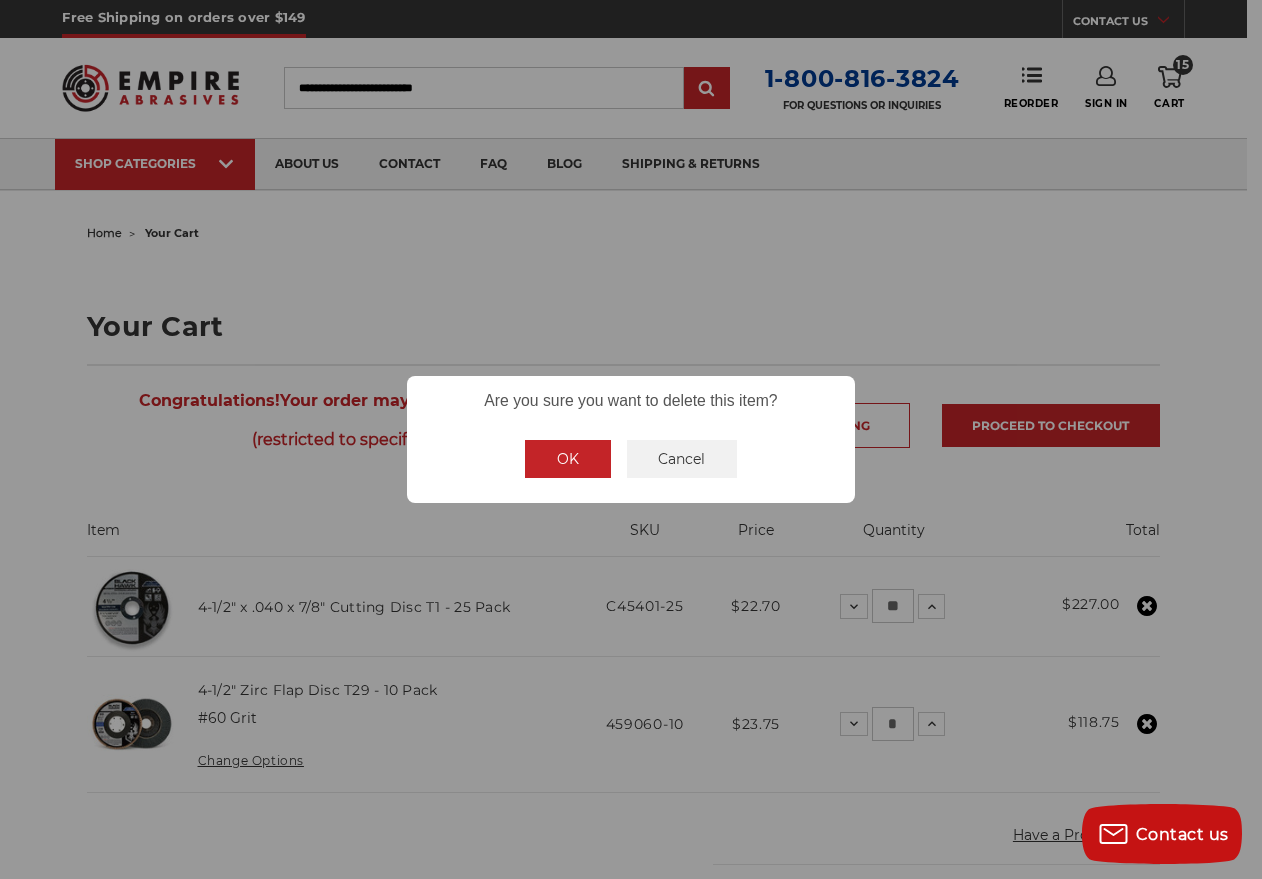 click on "OK" at bounding box center [568, 459] 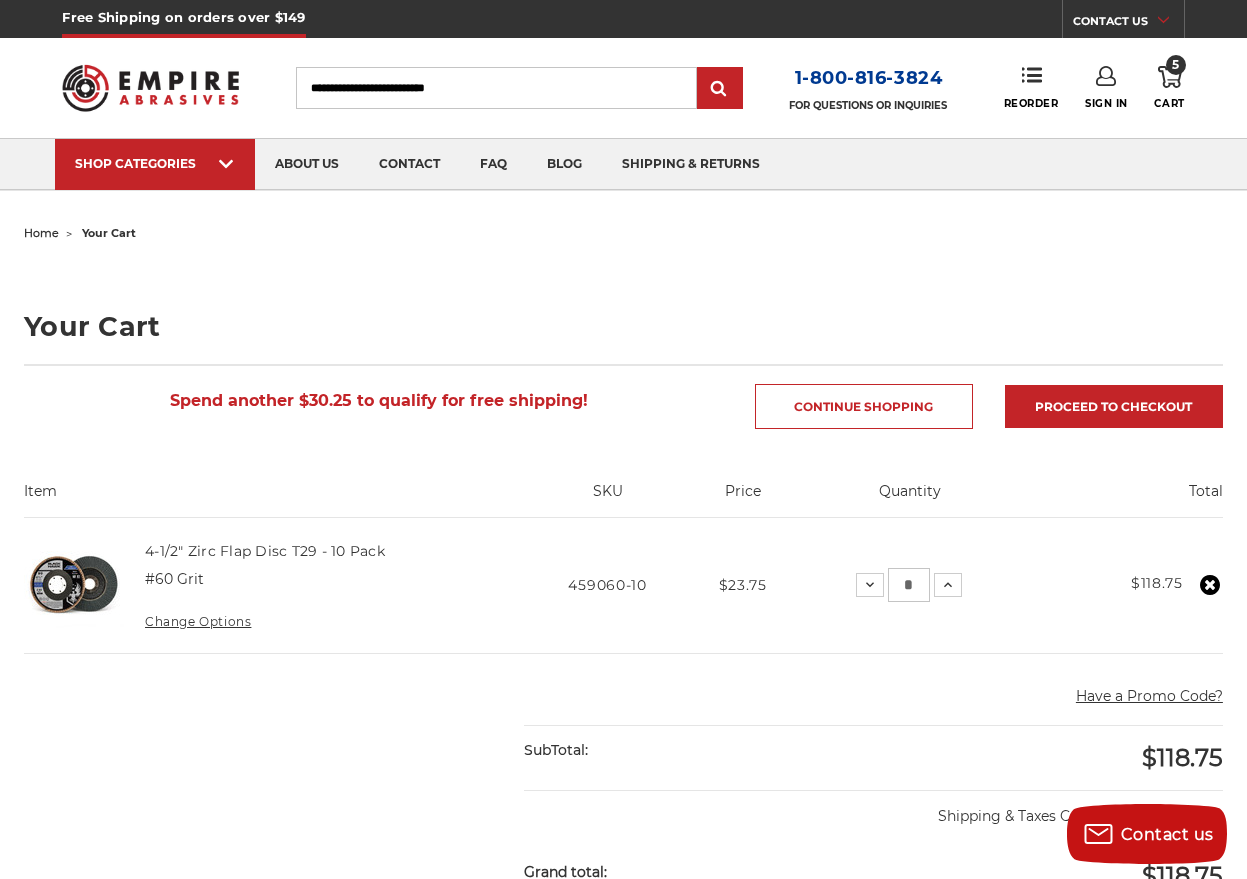 click 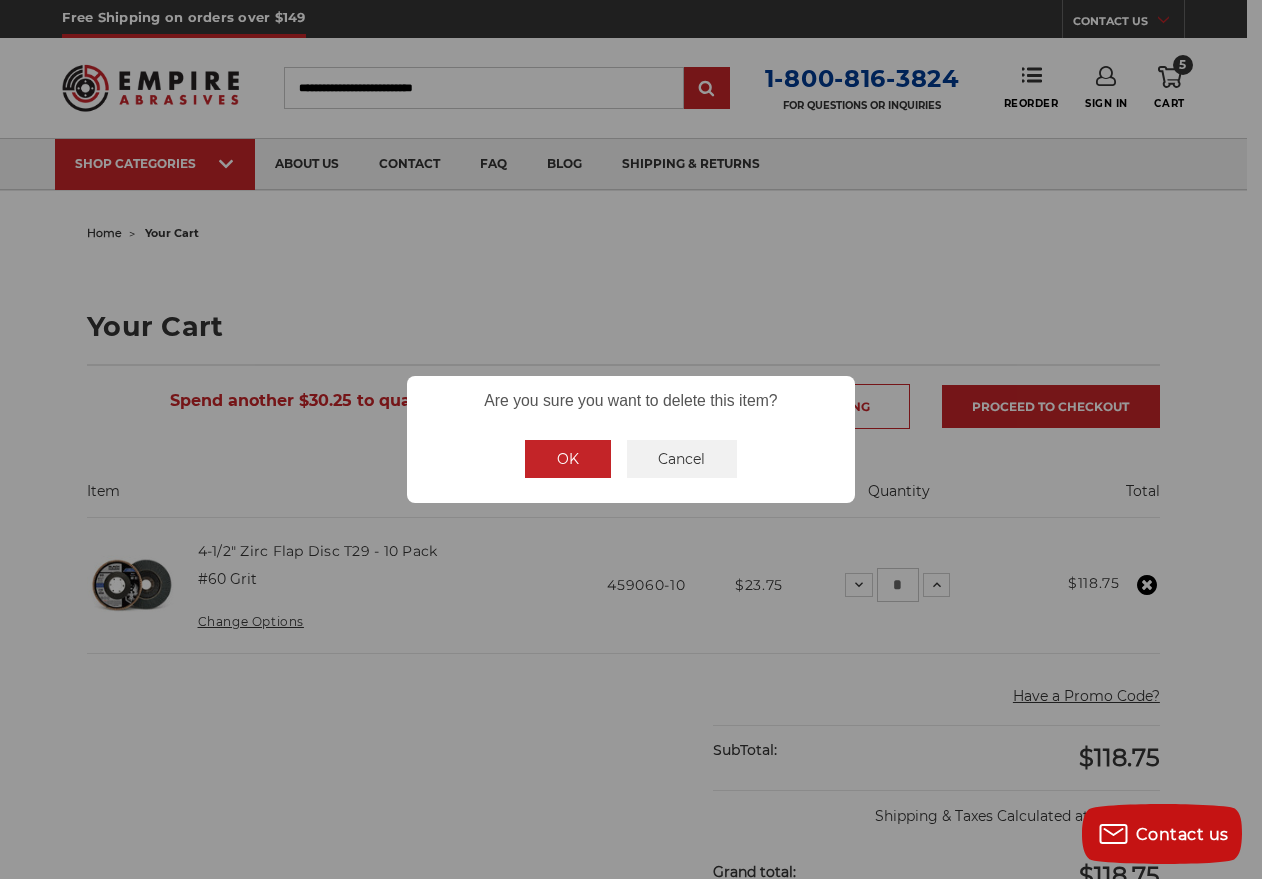 click on "OK" at bounding box center [568, 459] 